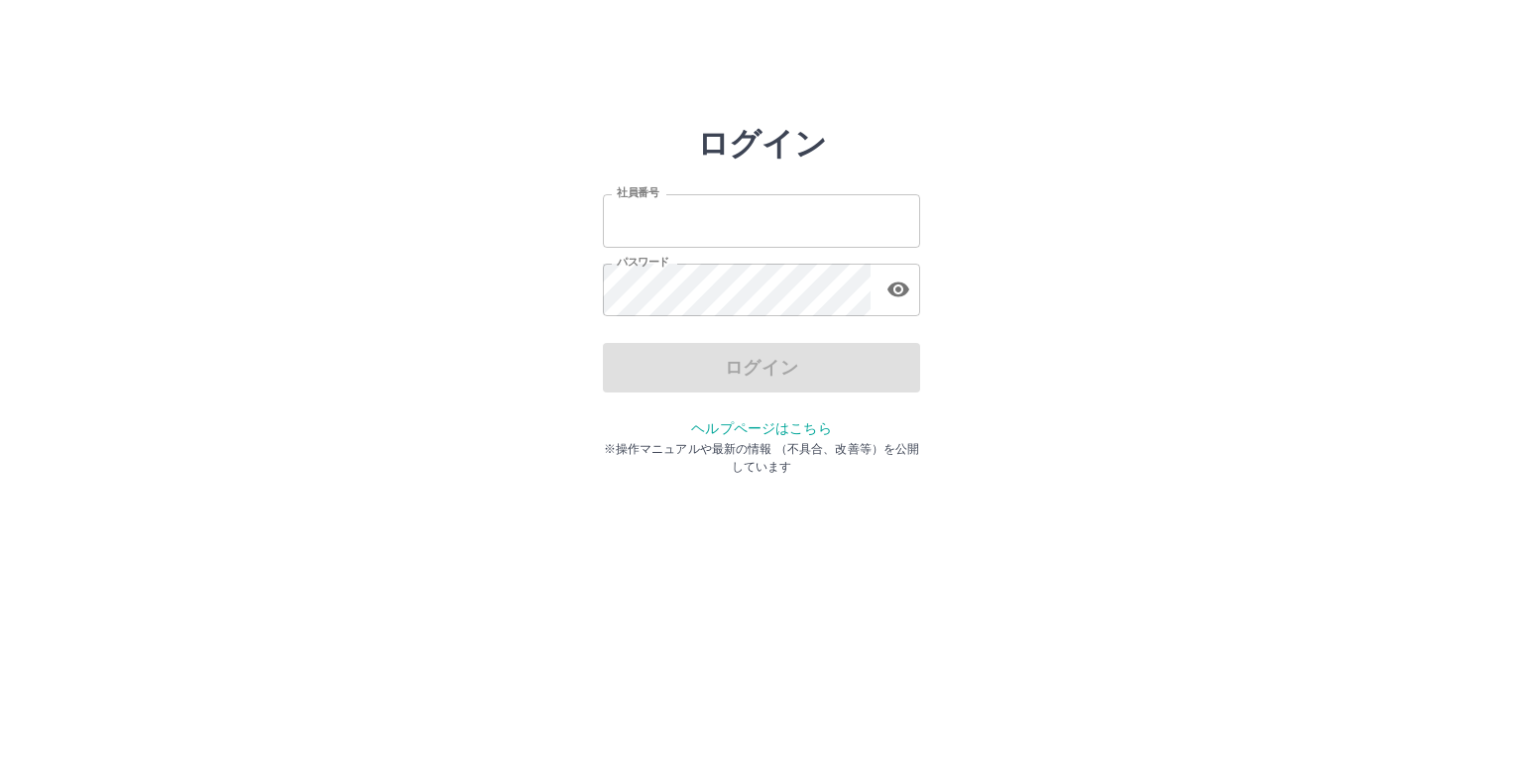 scroll, scrollTop: 0, scrollLeft: 0, axis: both 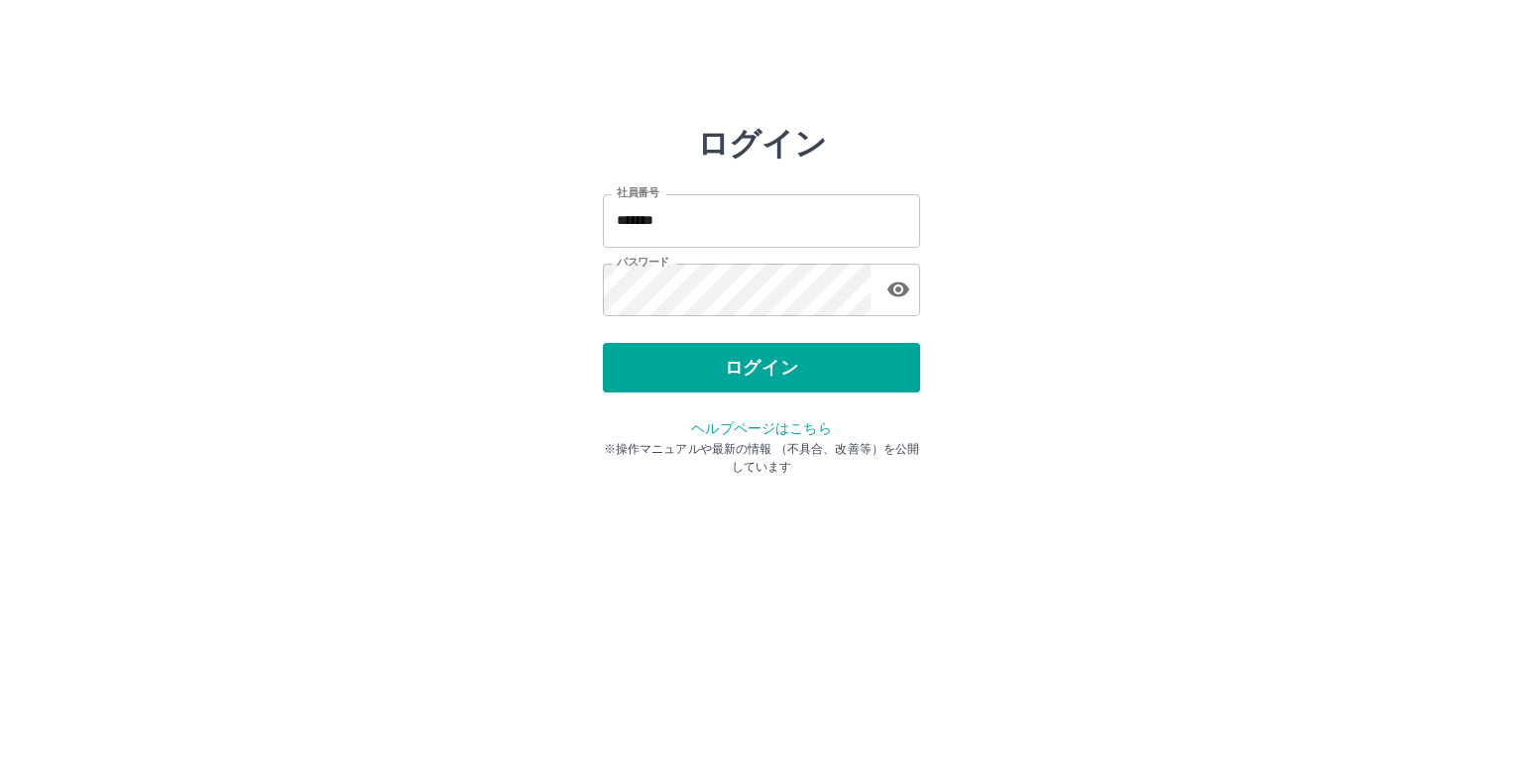 click on "*******" at bounding box center [762, 220] 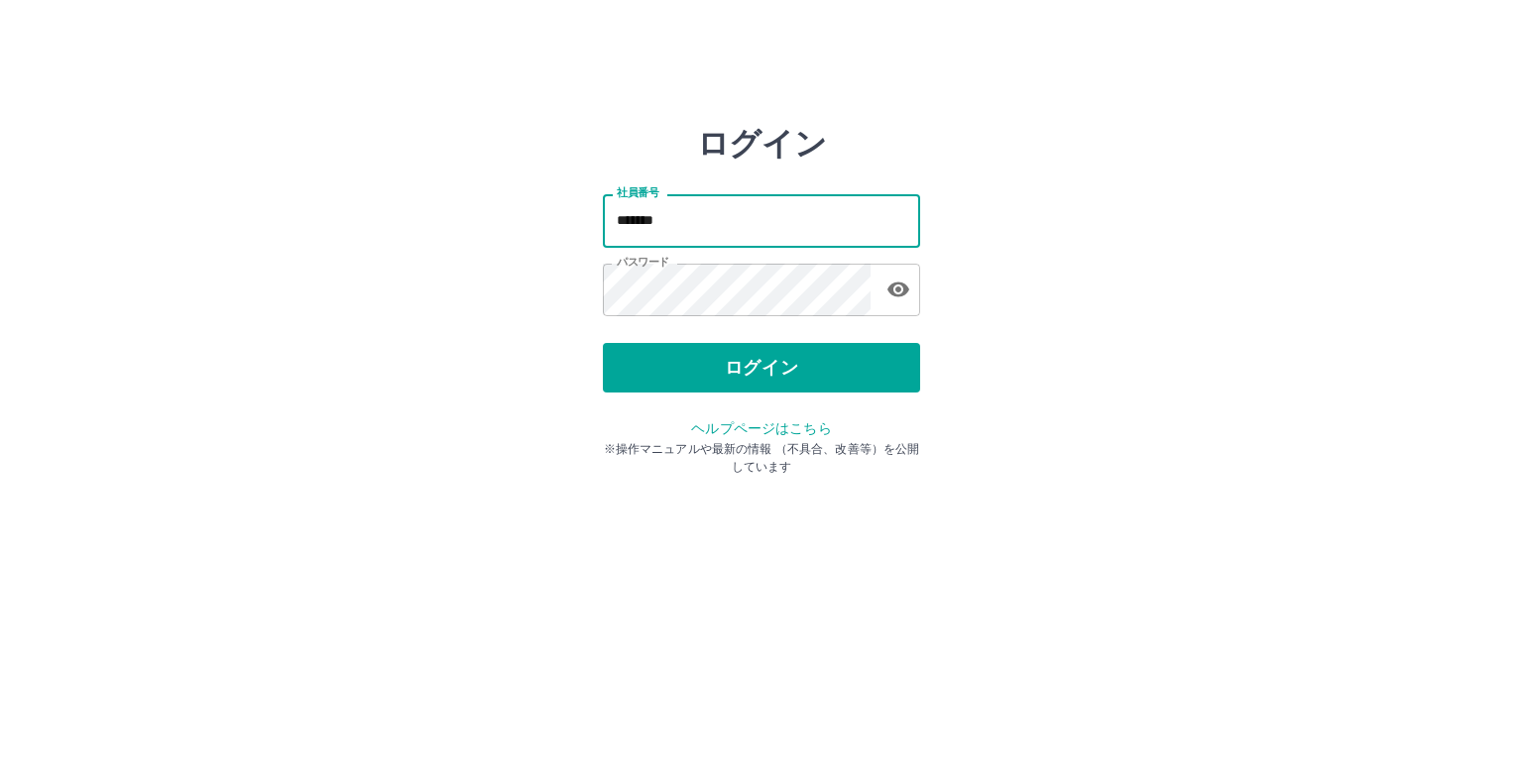 type on "*******" 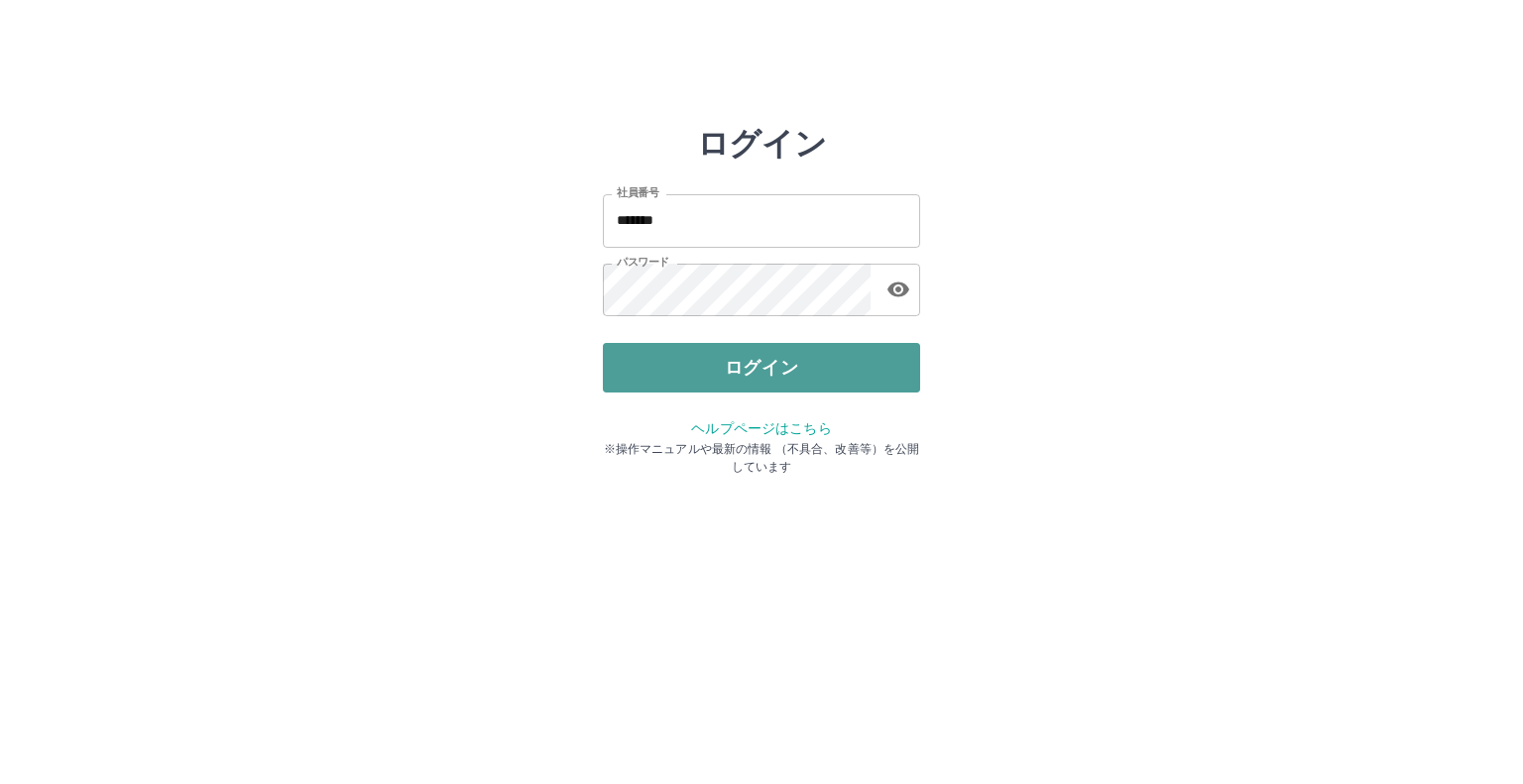 click on "ログイン" at bounding box center [762, 368] 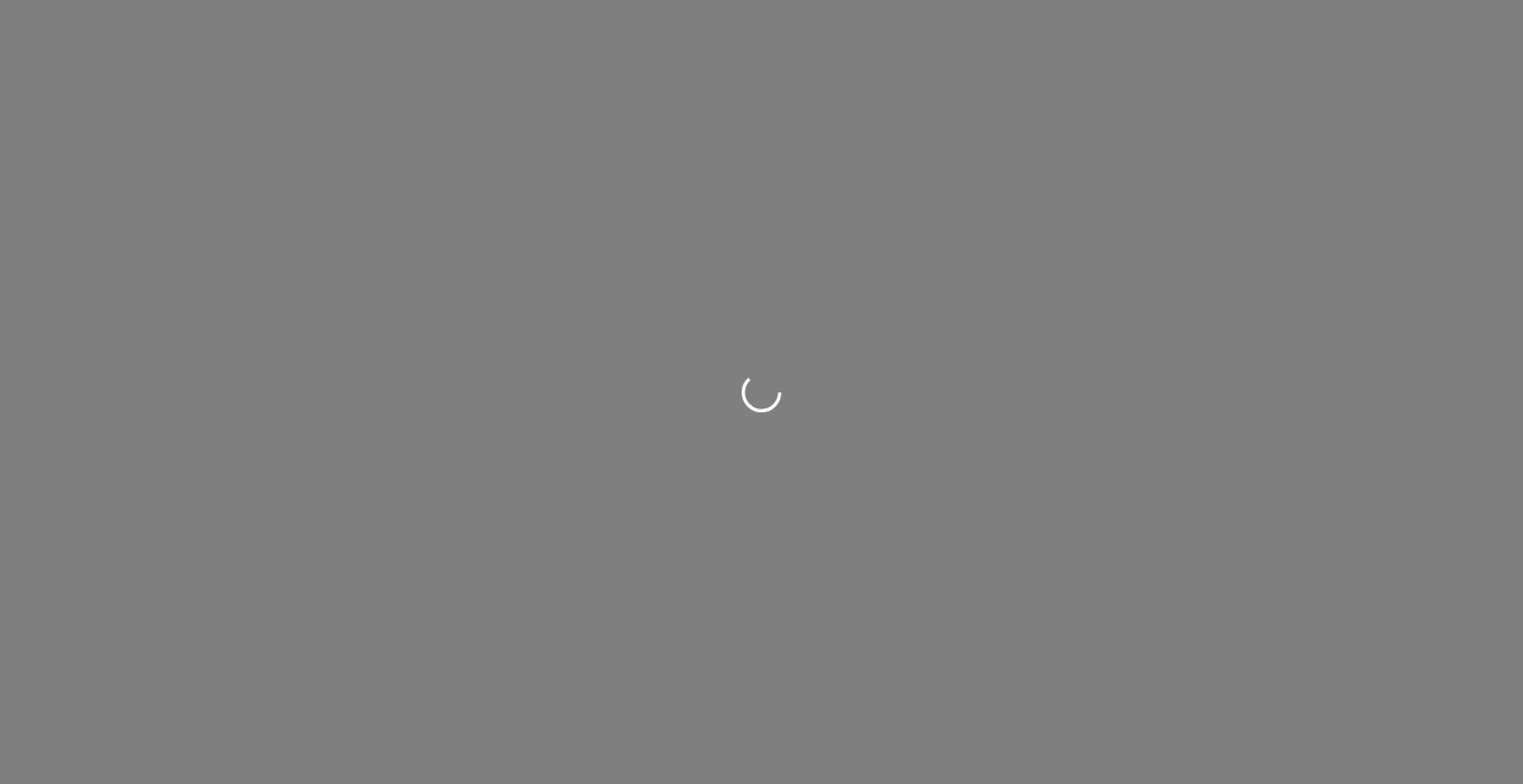 scroll, scrollTop: 0, scrollLeft: 0, axis: both 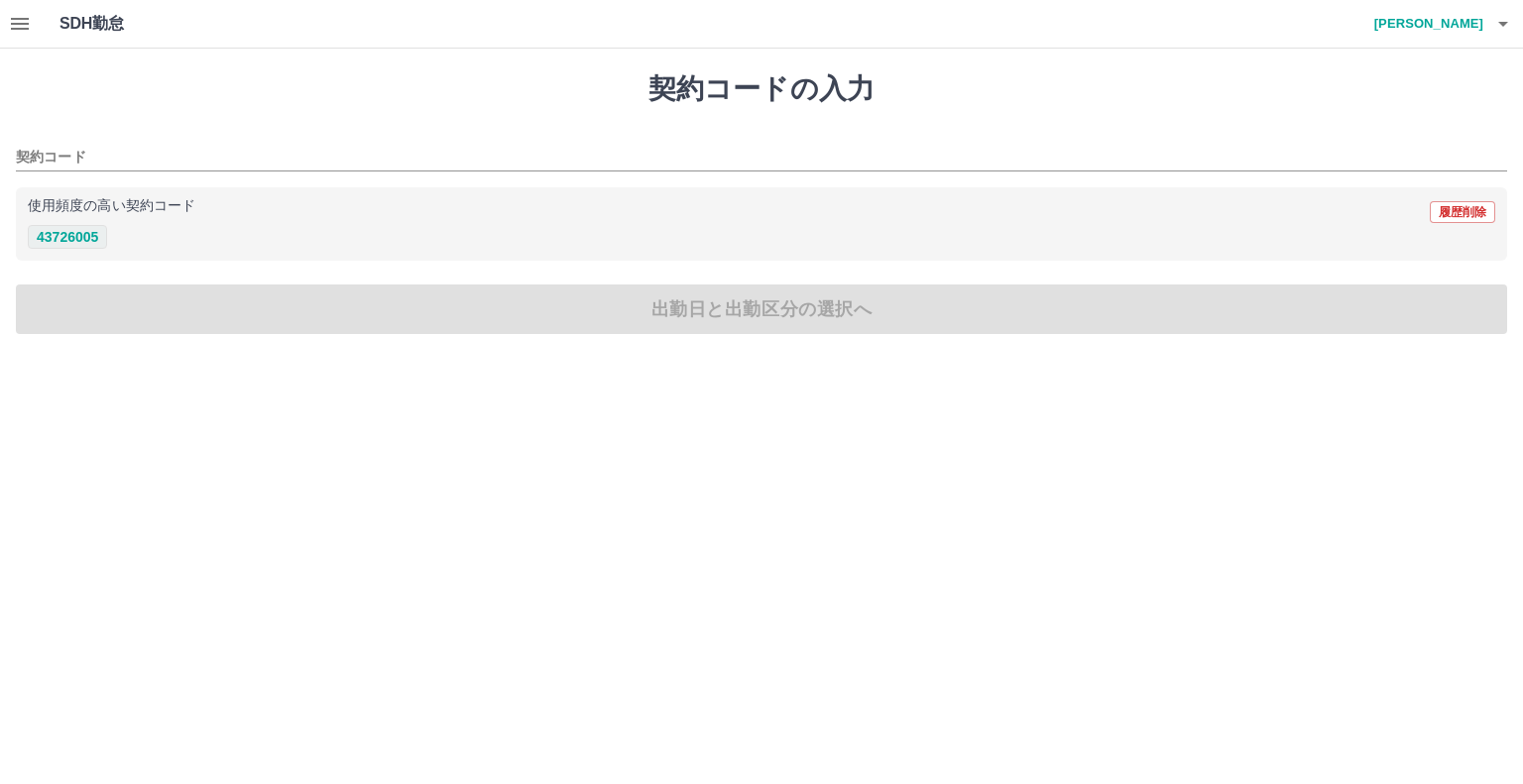 click on "43726005" at bounding box center [67, 237] 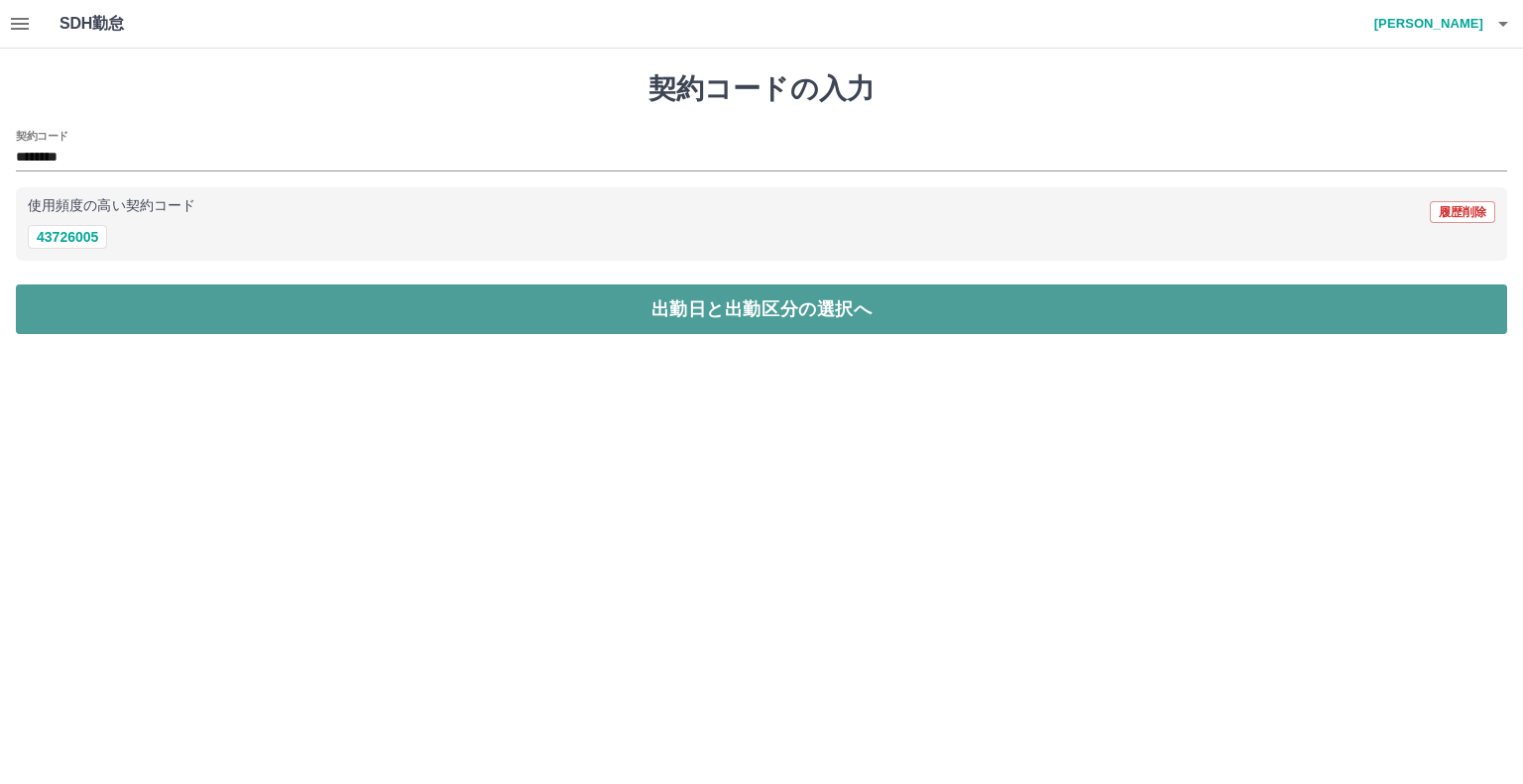 click on "出勤日と出勤区分の選択へ" at bounding box center [762, 309] 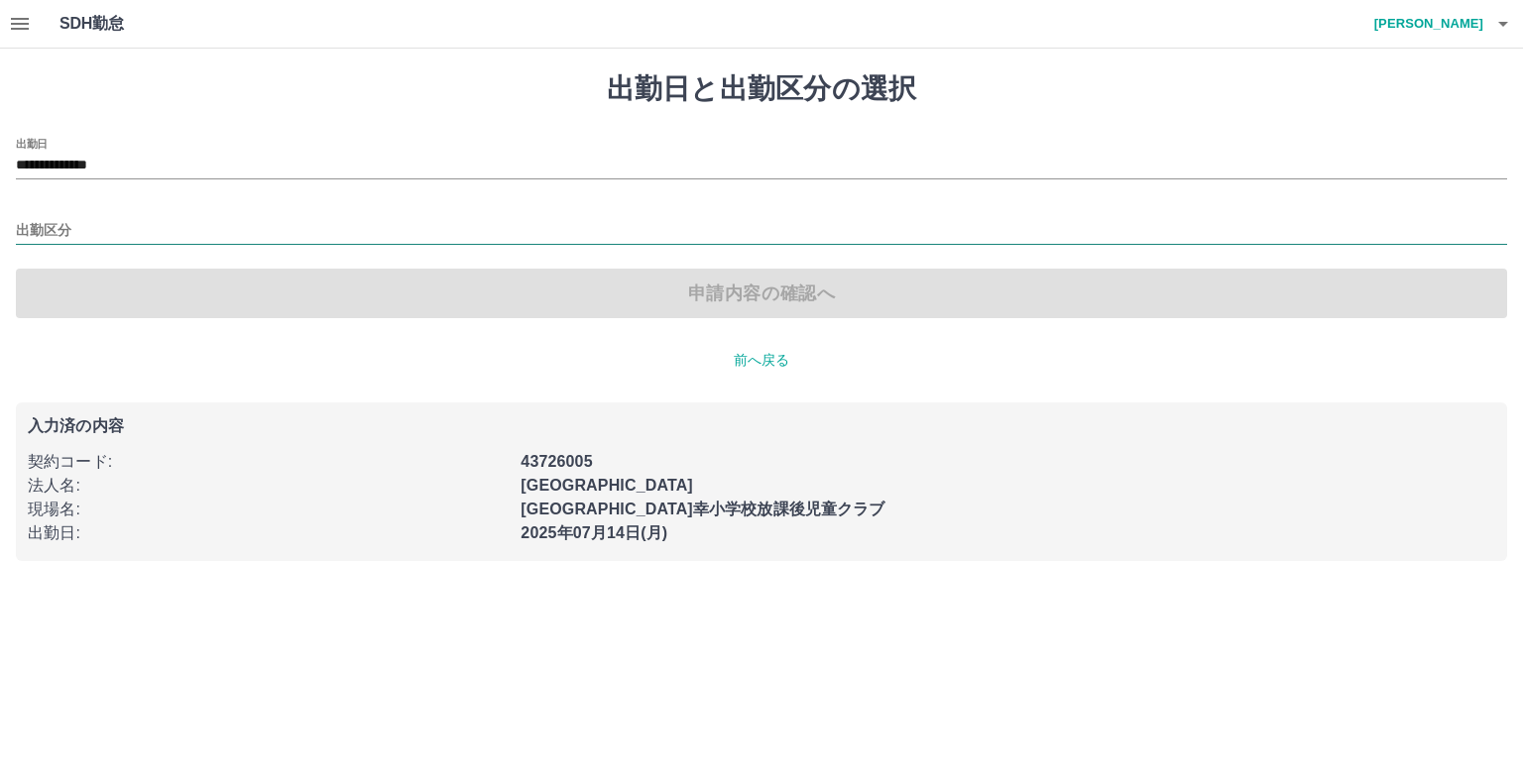 click on "出勤区分" at bounding box center (762, 231) 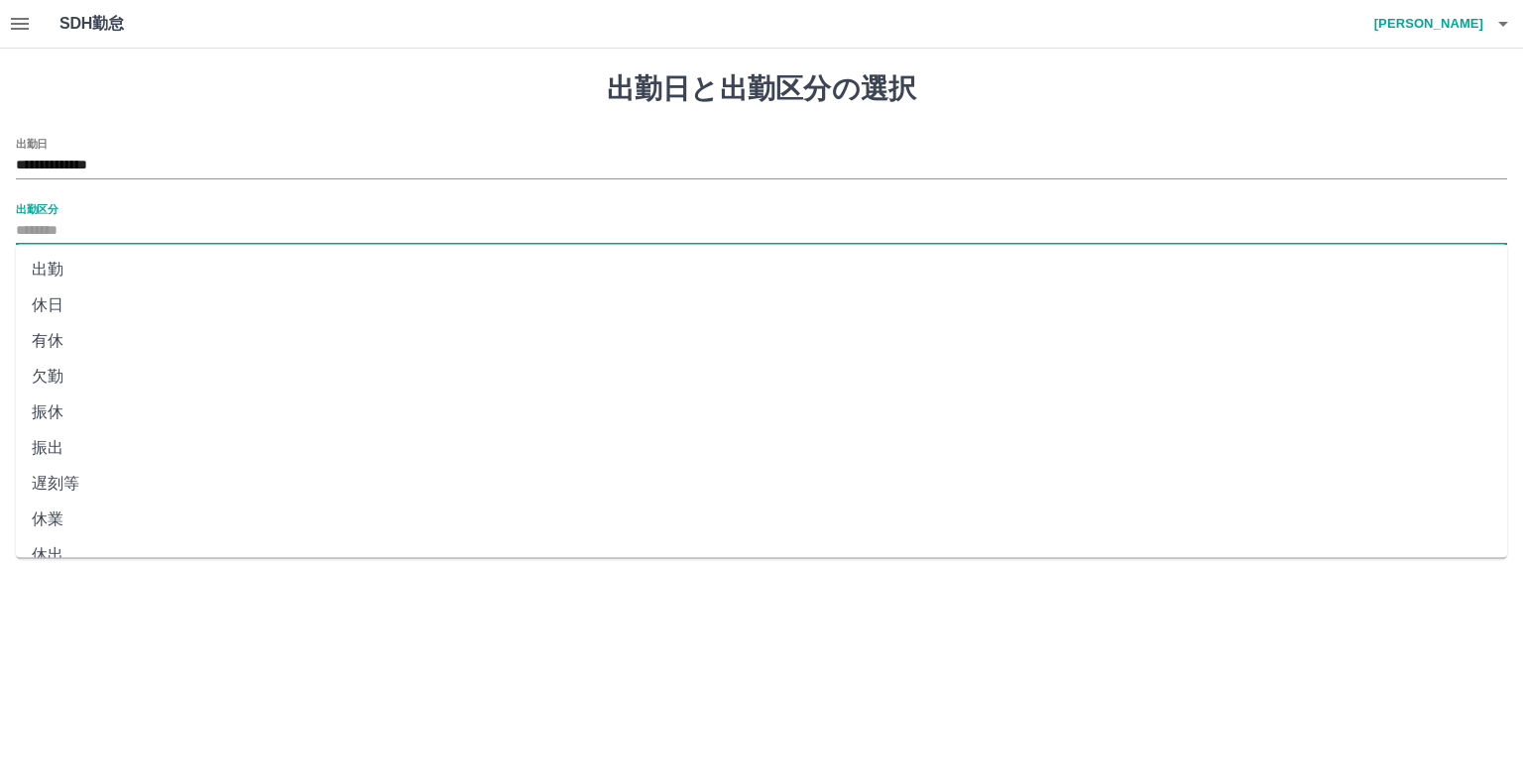 click on "出勤" at bounding box center (762, 270) 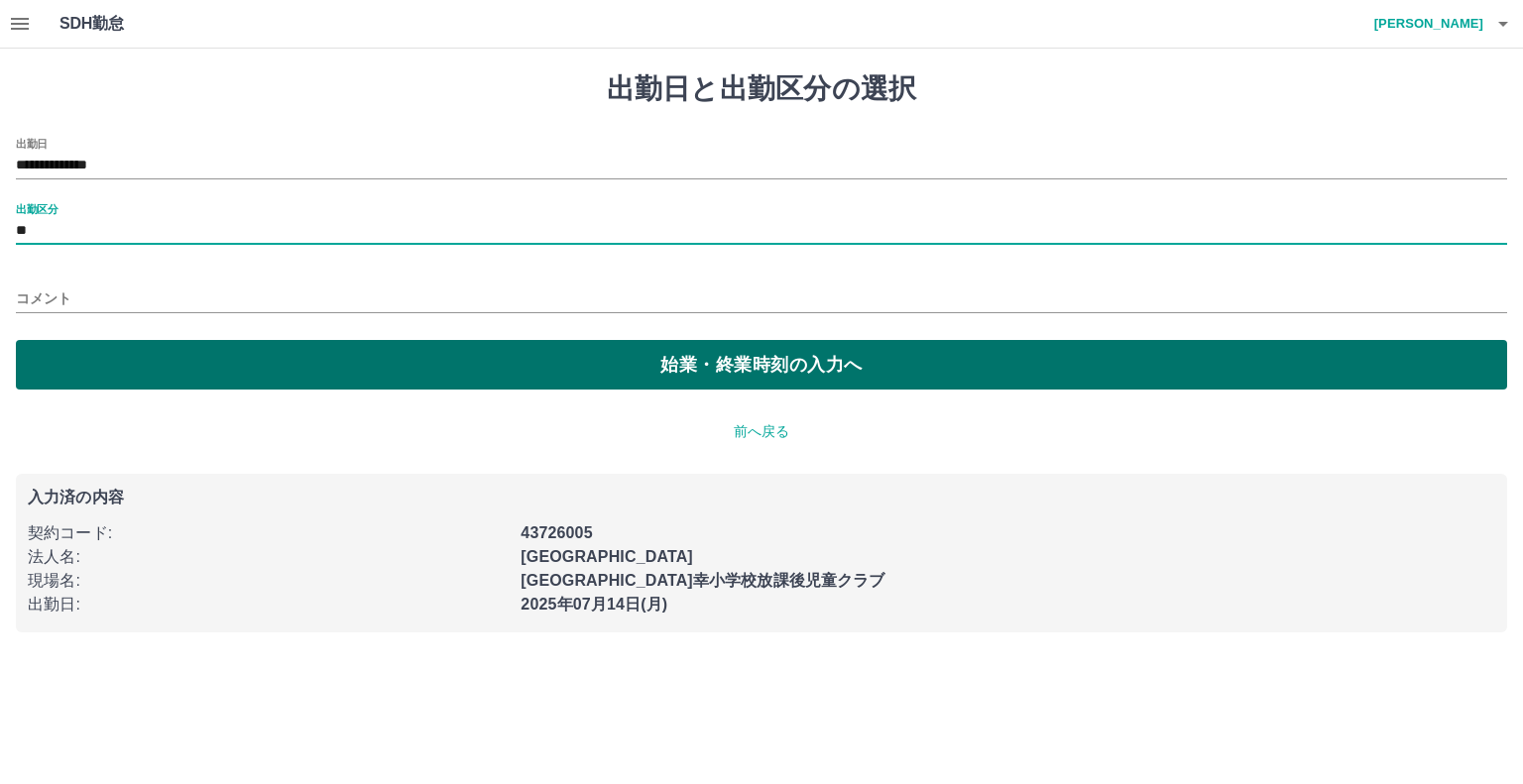 click on "始業・終業時刻の入力へ" at bounding box center (762, 365) 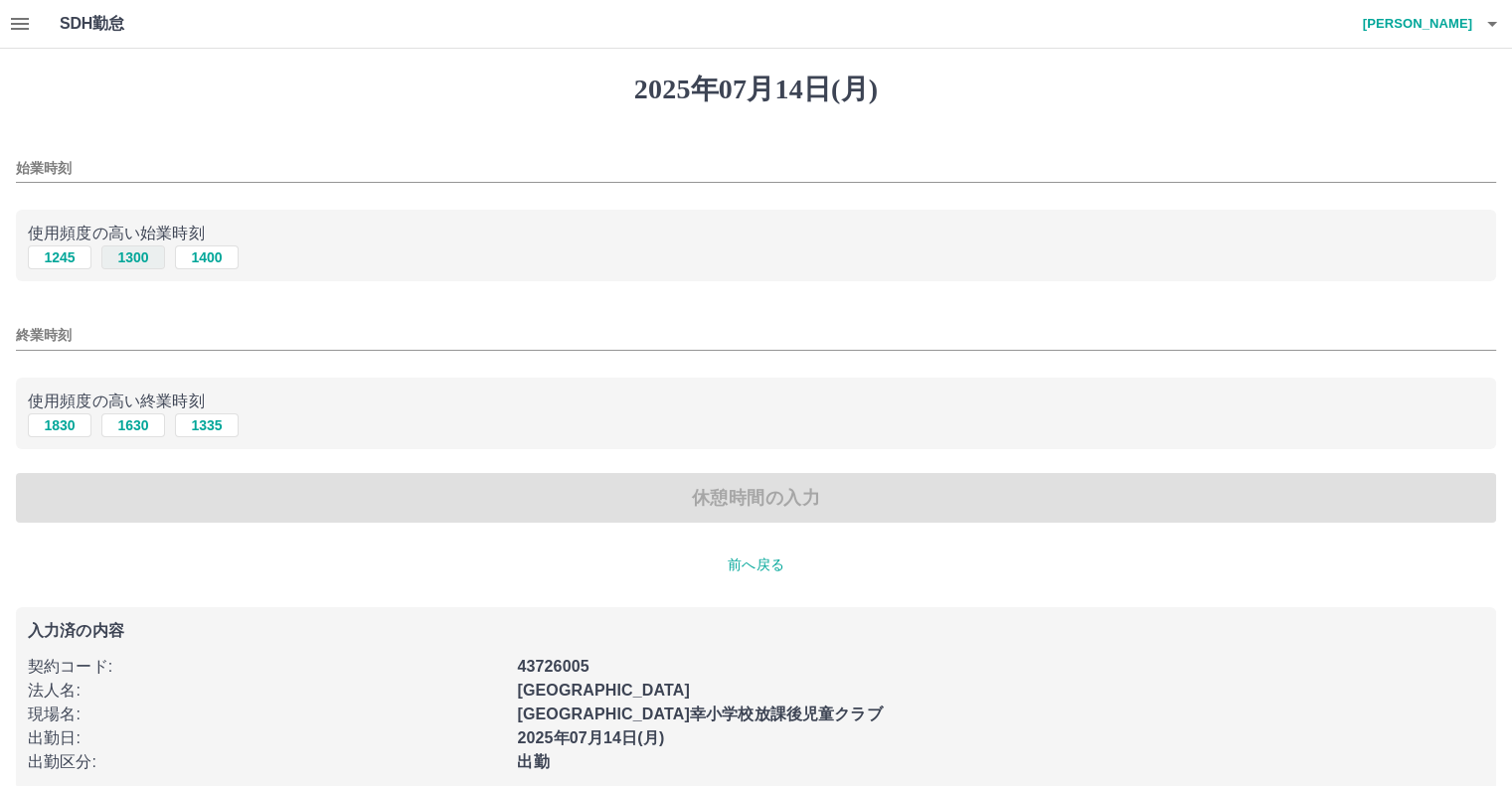 click on "1300" at bounding box center (133, 257) 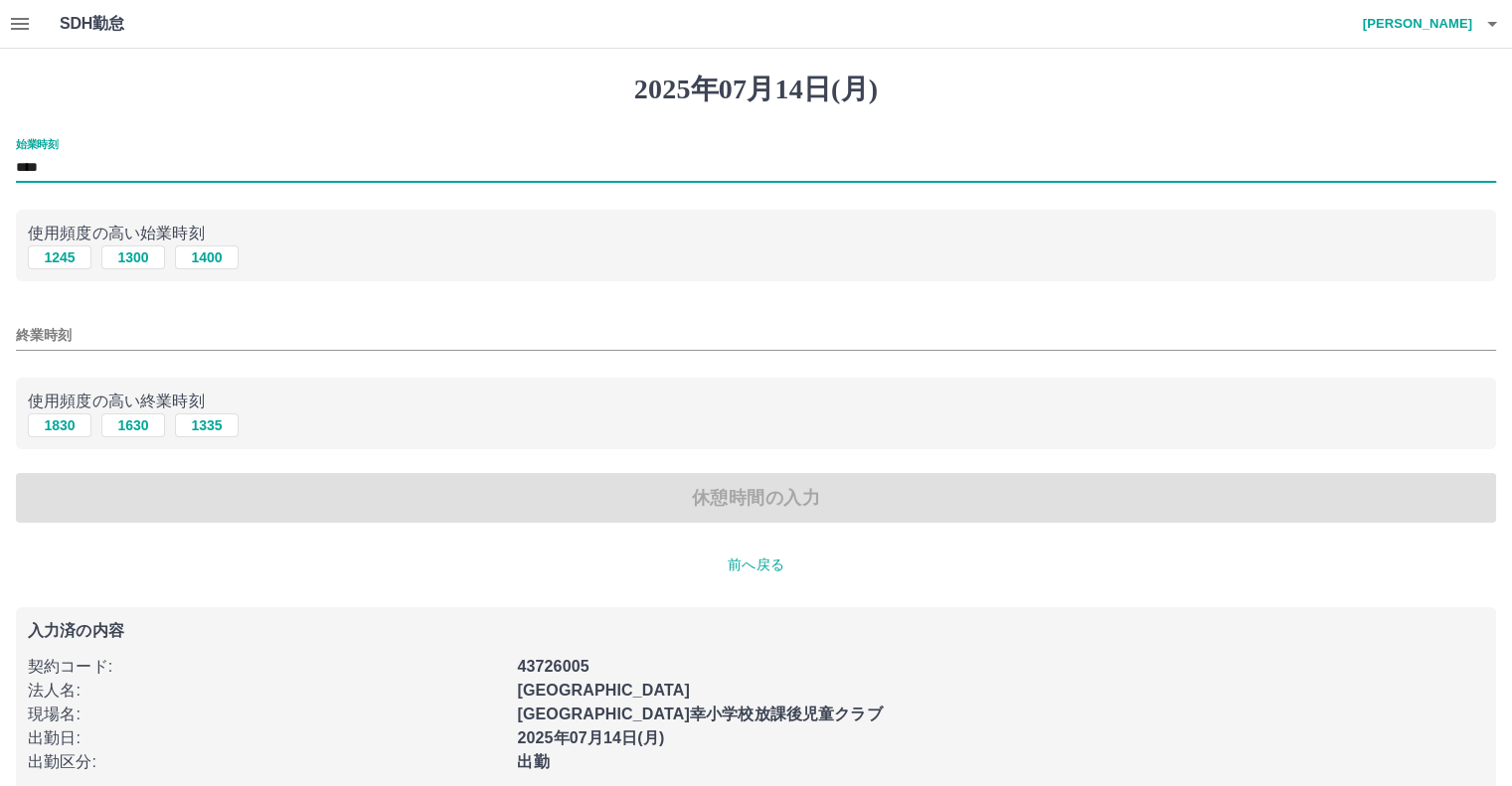 click on "****" at bounding box center [756, 168] 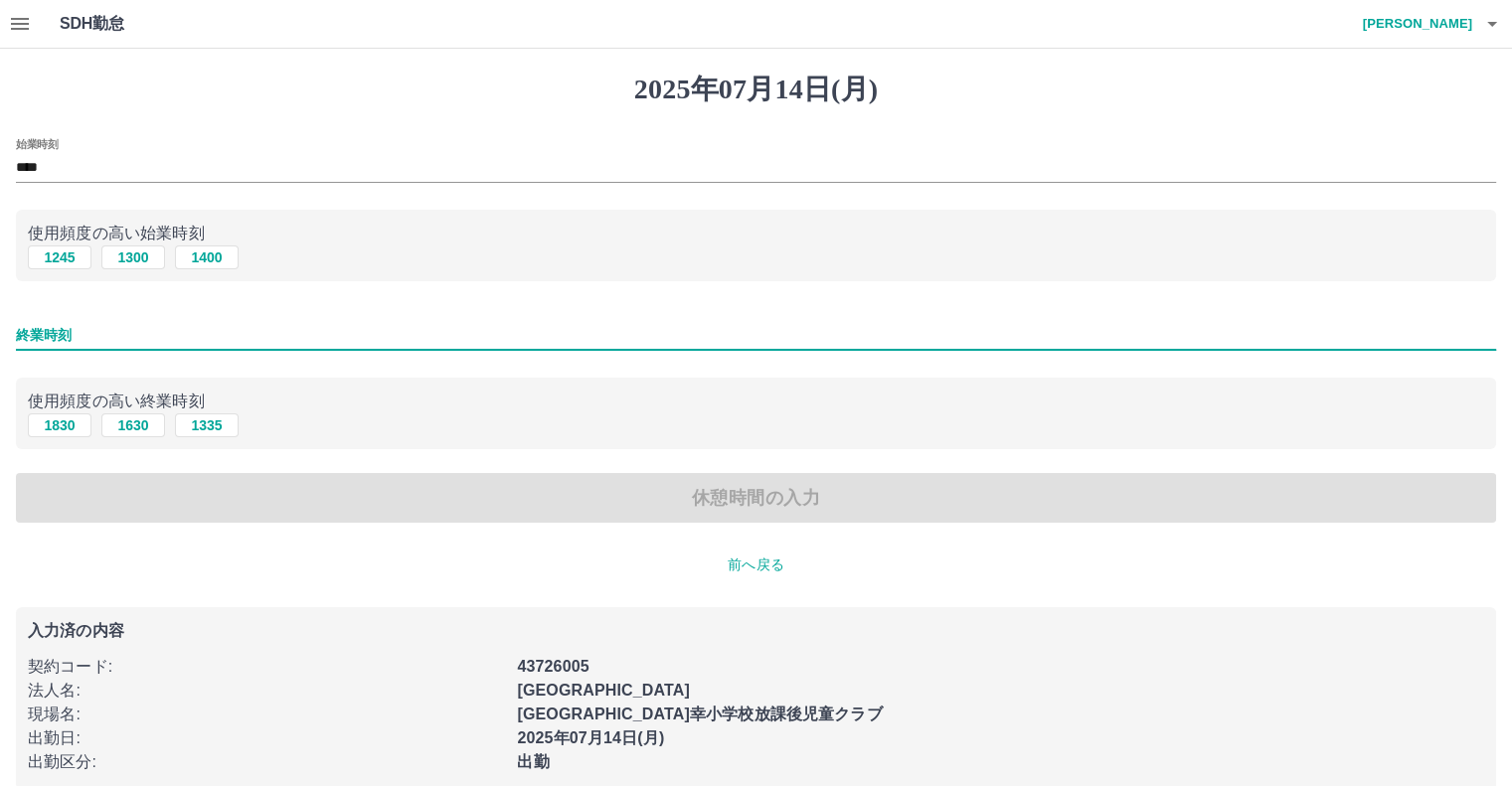 click on "終業時刻" at bounding box center (756, 335) 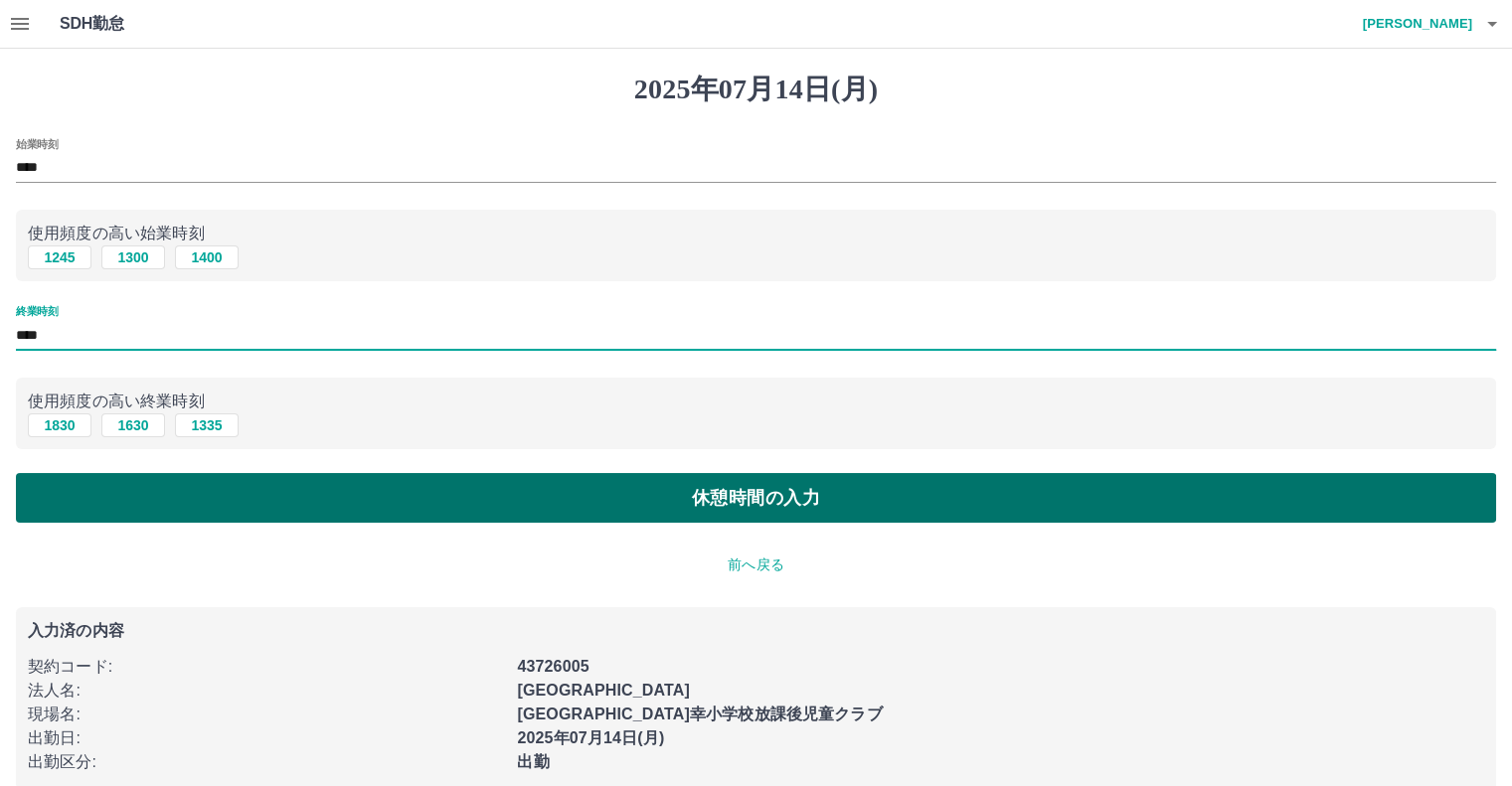 type on "****" 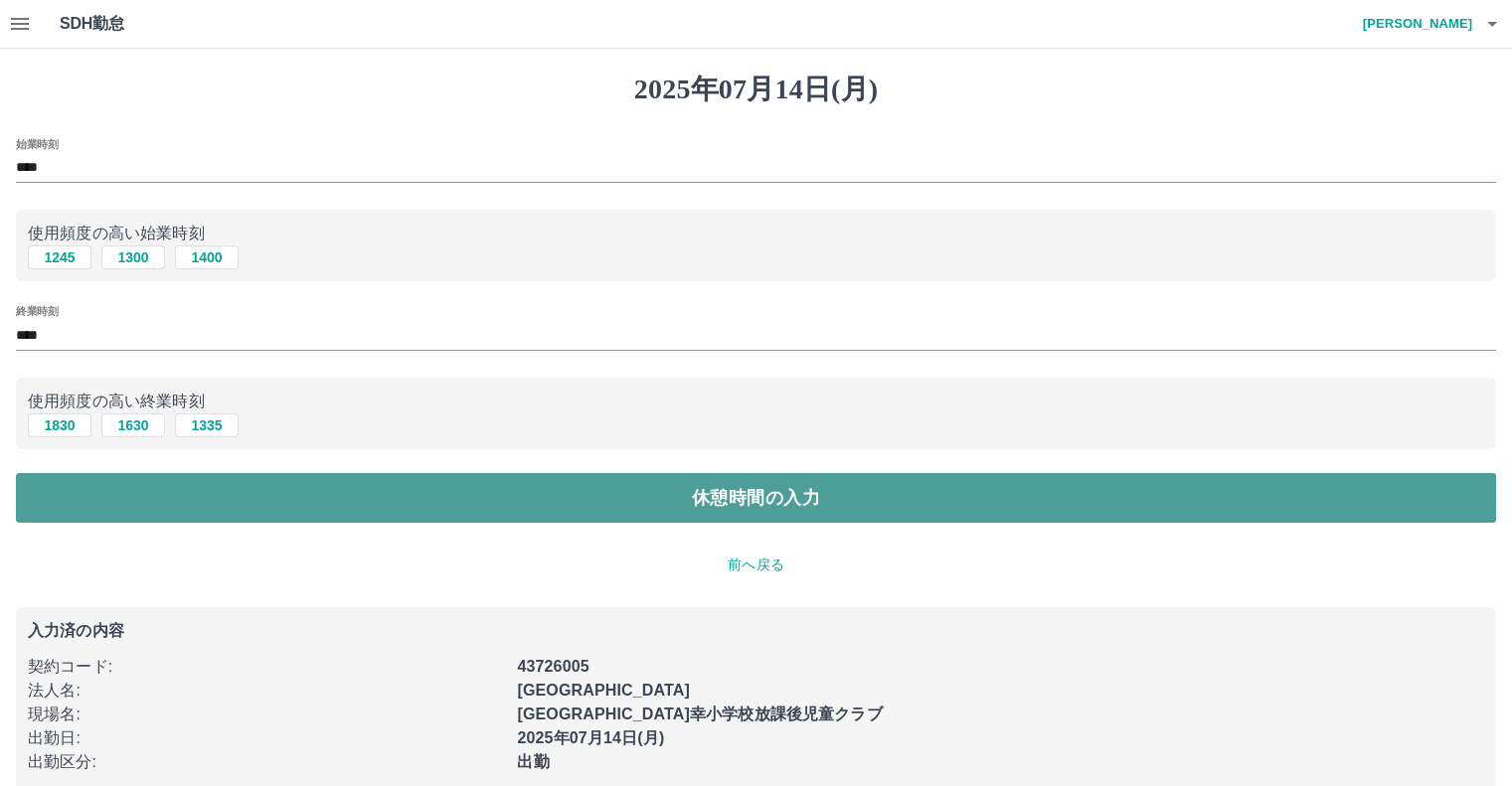 click on "休憩時間の入力" at bounding box center (756, 498) 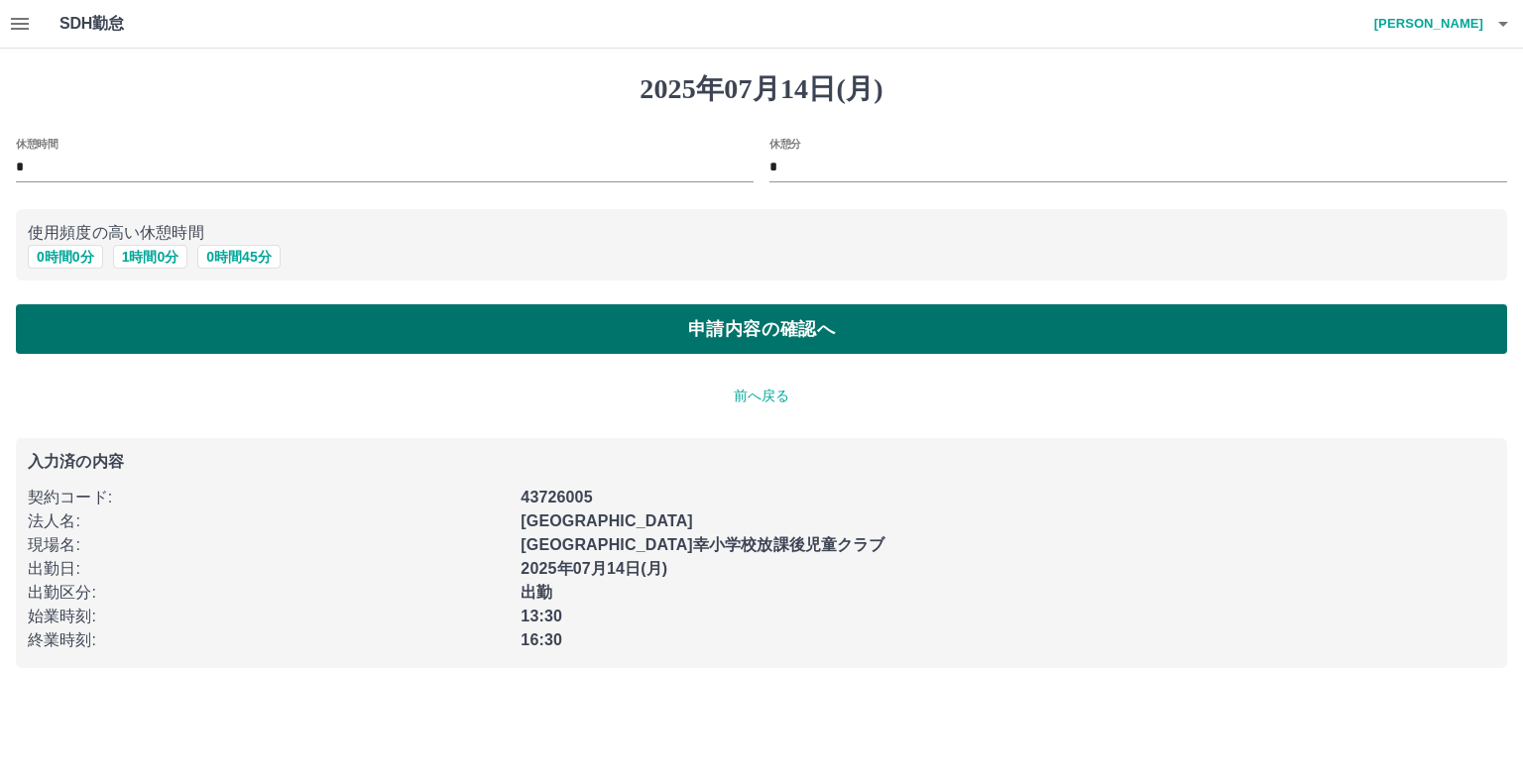click on "申請内容の確認へ" at bounding box center (762, 329) 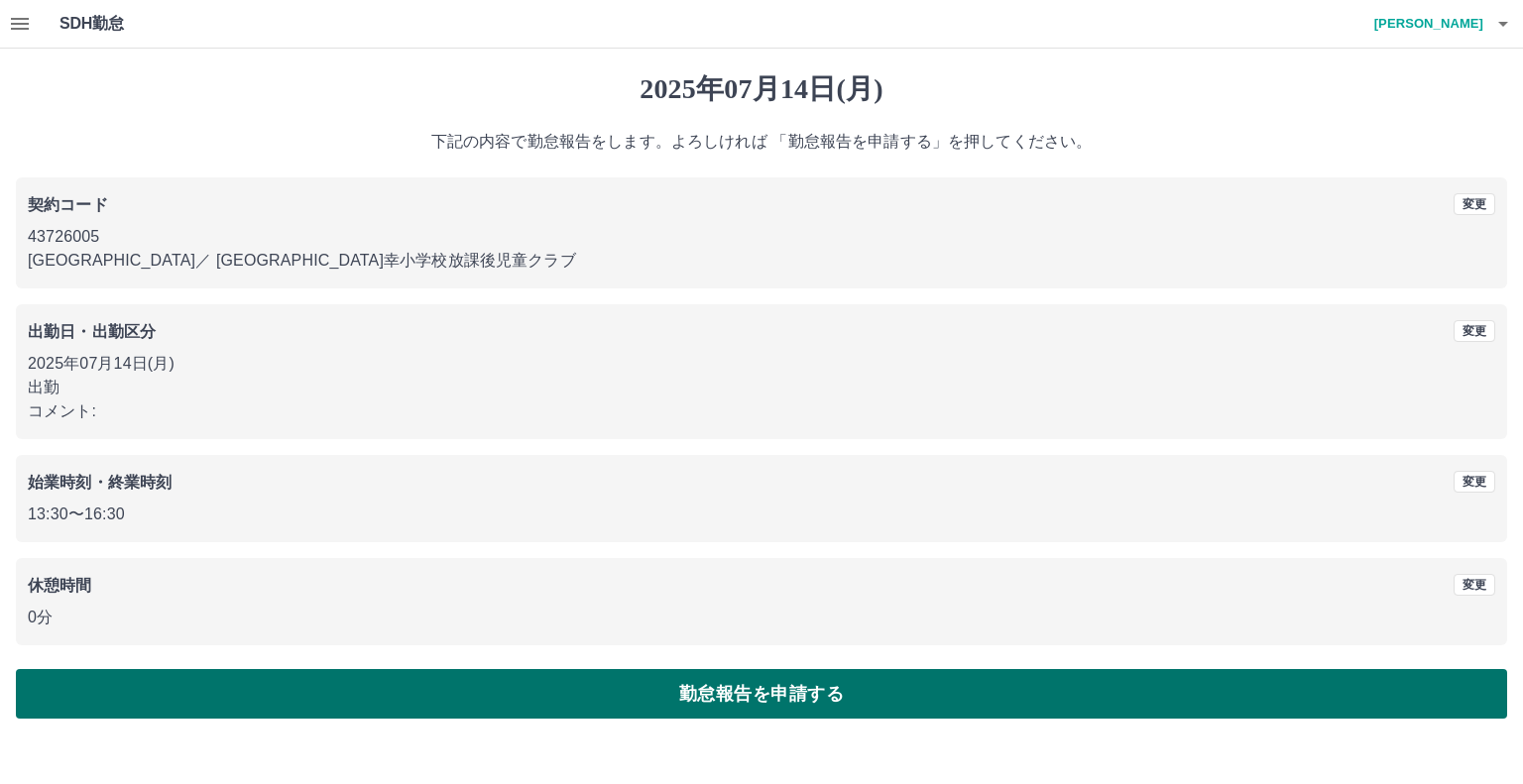 click on "勤怠報告を申請する" at bounding box center [762, 694] 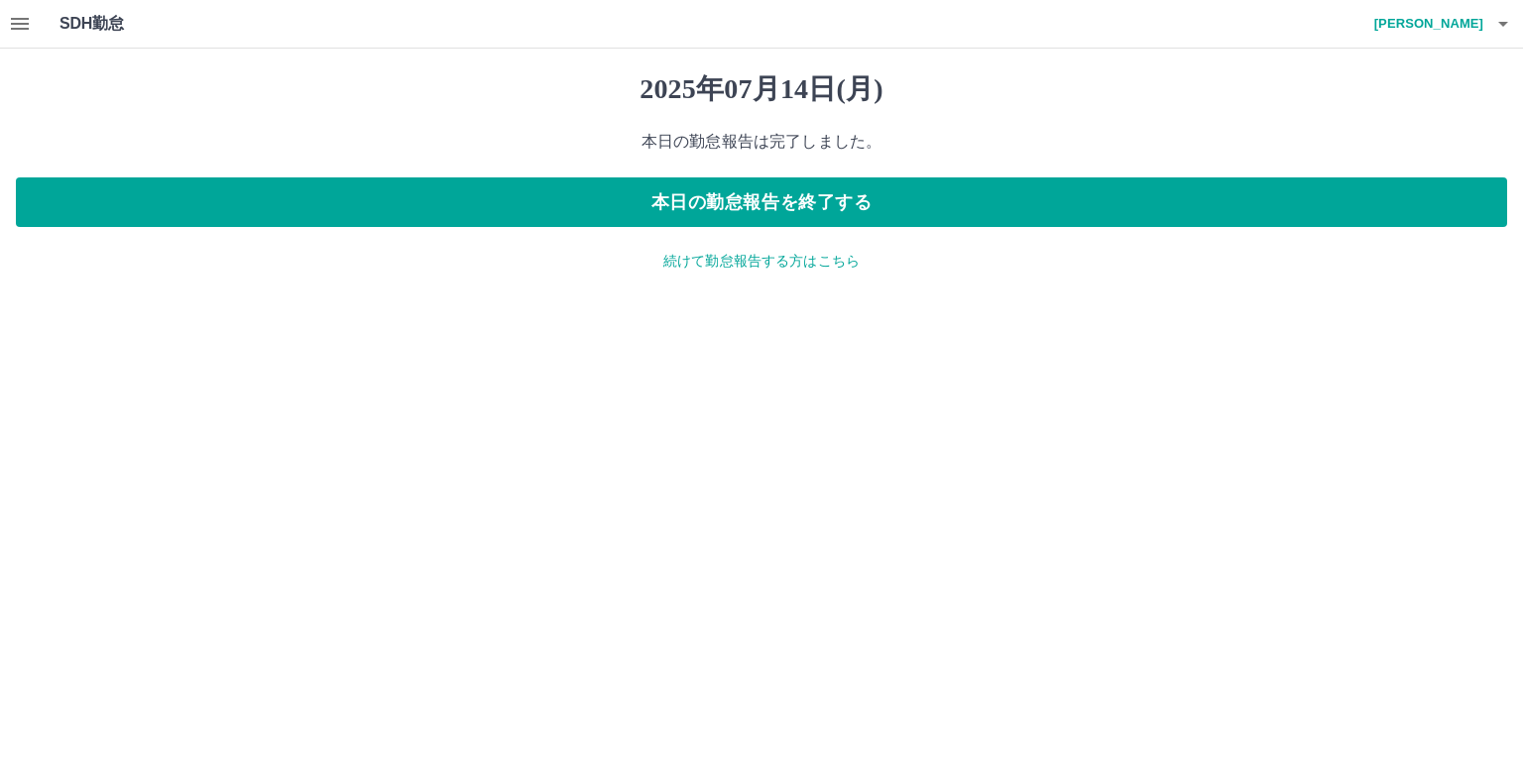 click on "続けて勤怠報告する方はこちら" at bounding box center [762, 261] 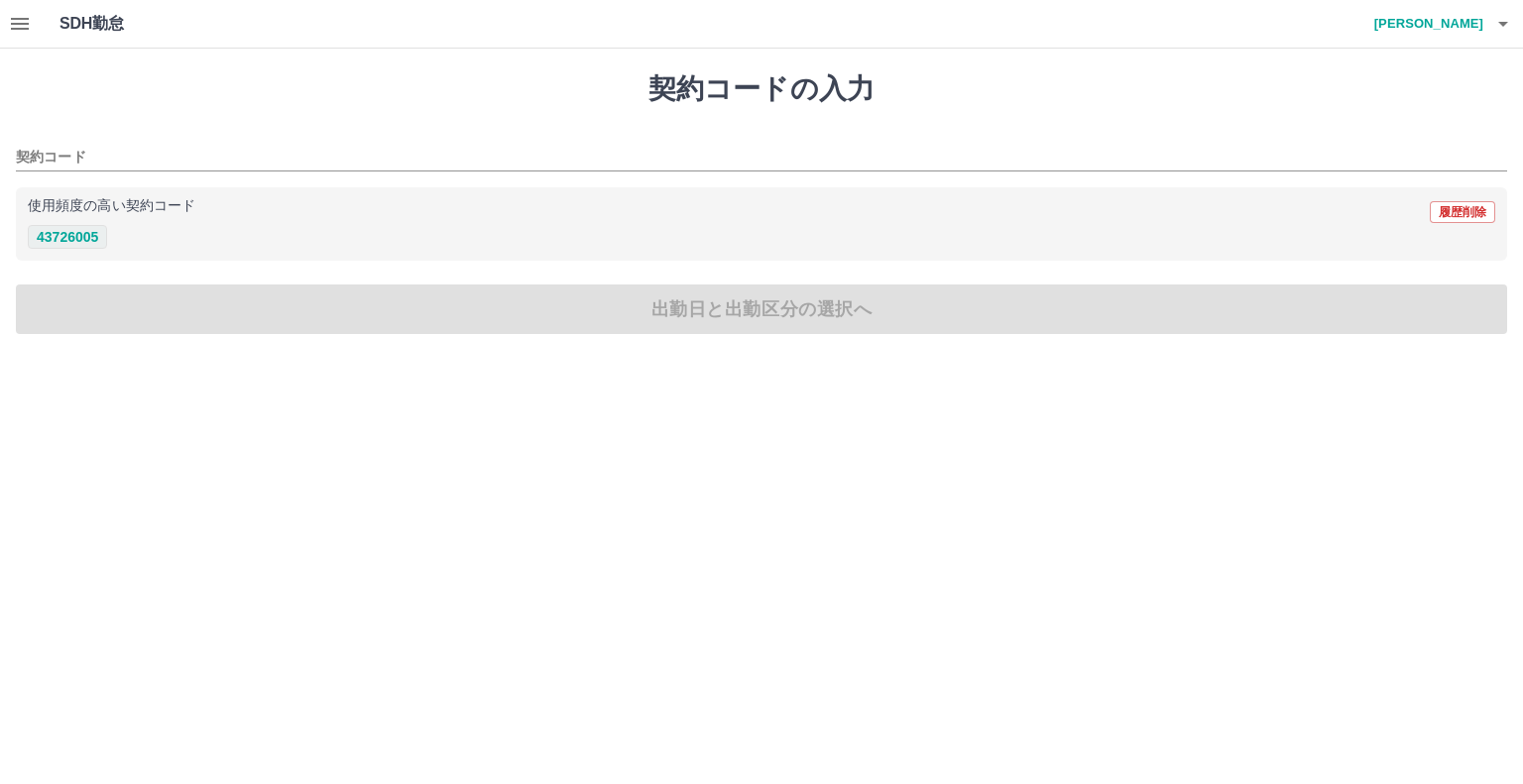 click on "43726005" at bounding box center [67, 237] 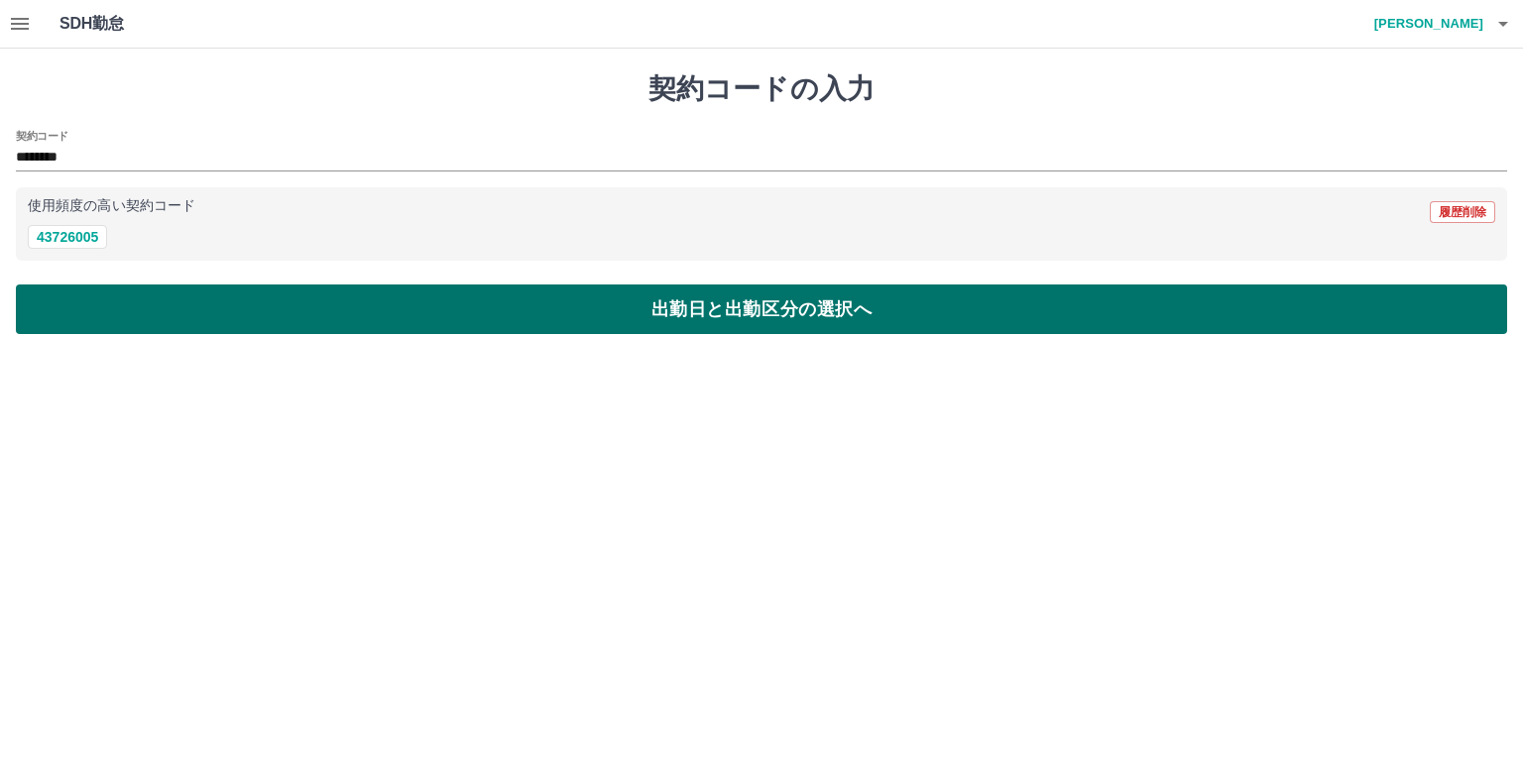click on "出勤日と出勤区分の選択へ" at bounding box center (762, 309) 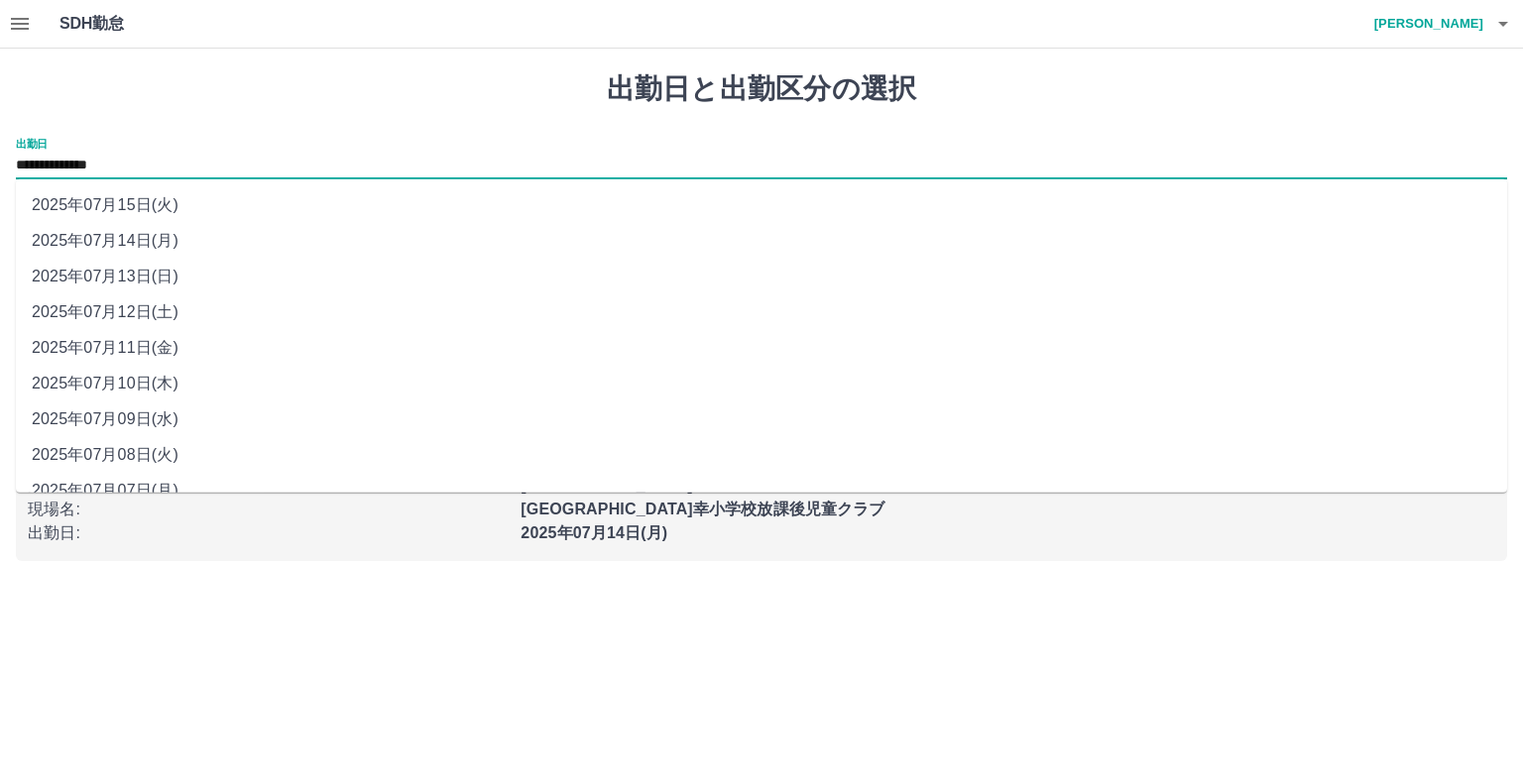 click on "**********" at bounding box center (762, 166) 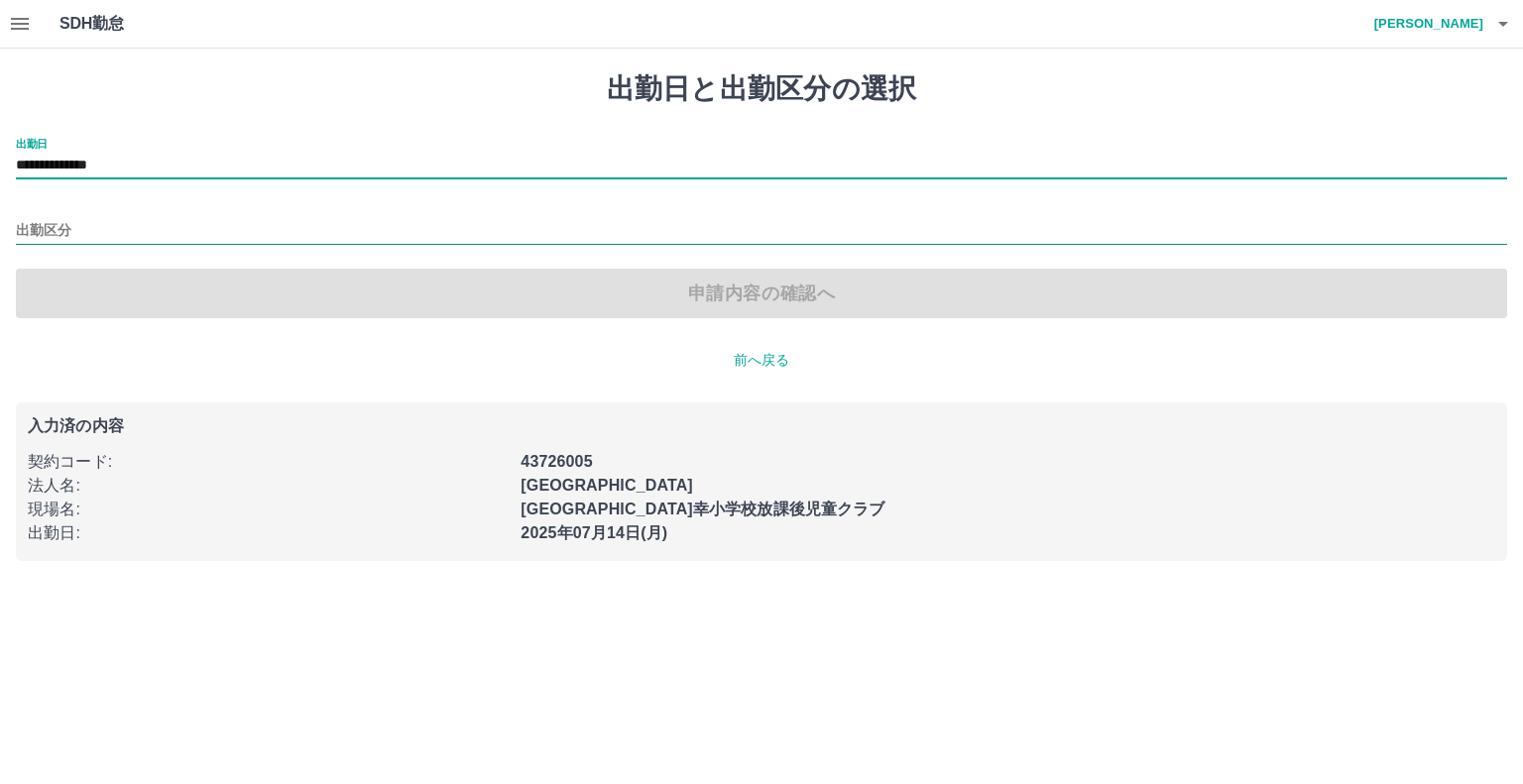 click on "出勤区分" at bounding box center (762, 231) 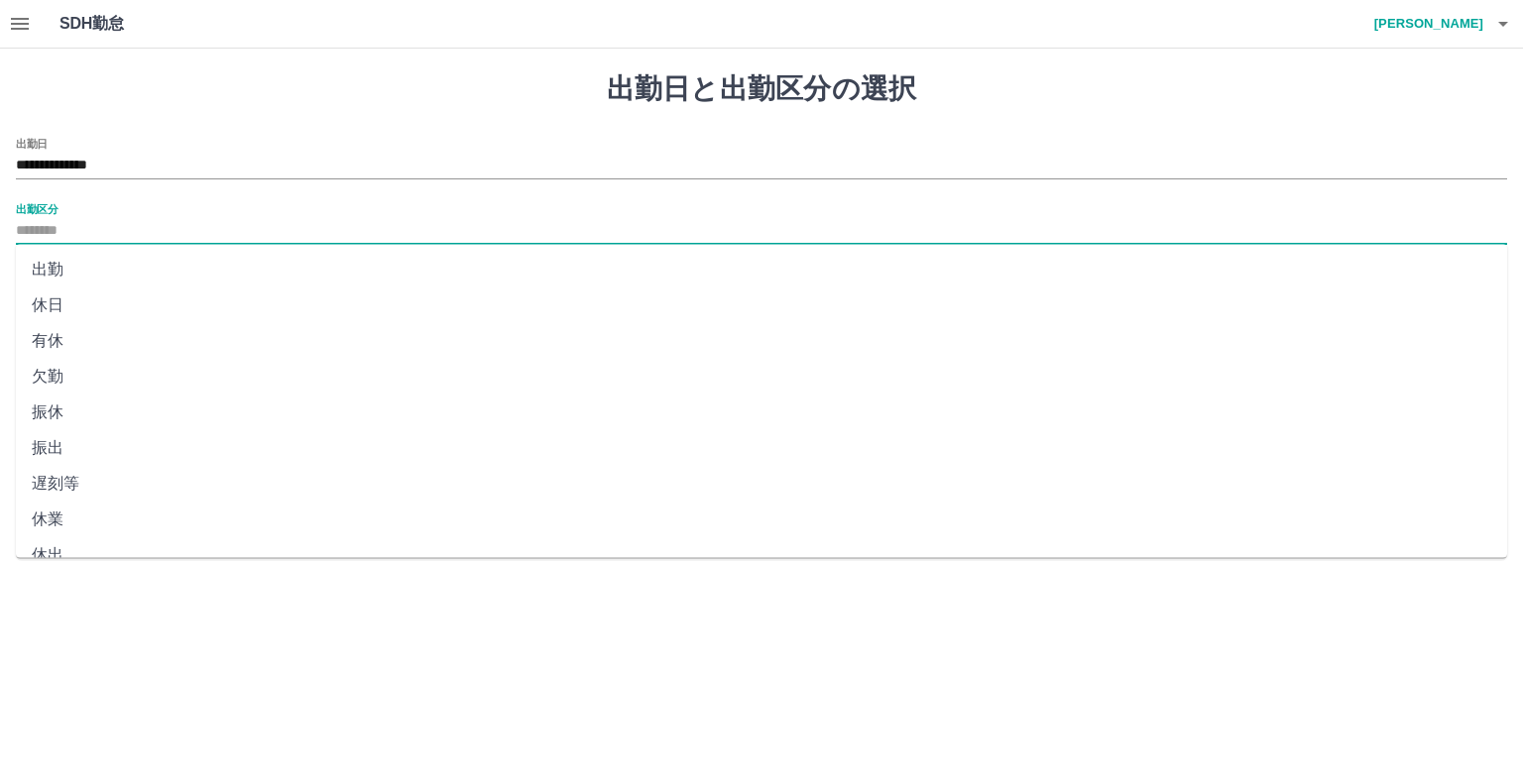 click on "休日" at bounding box center [762, 305] 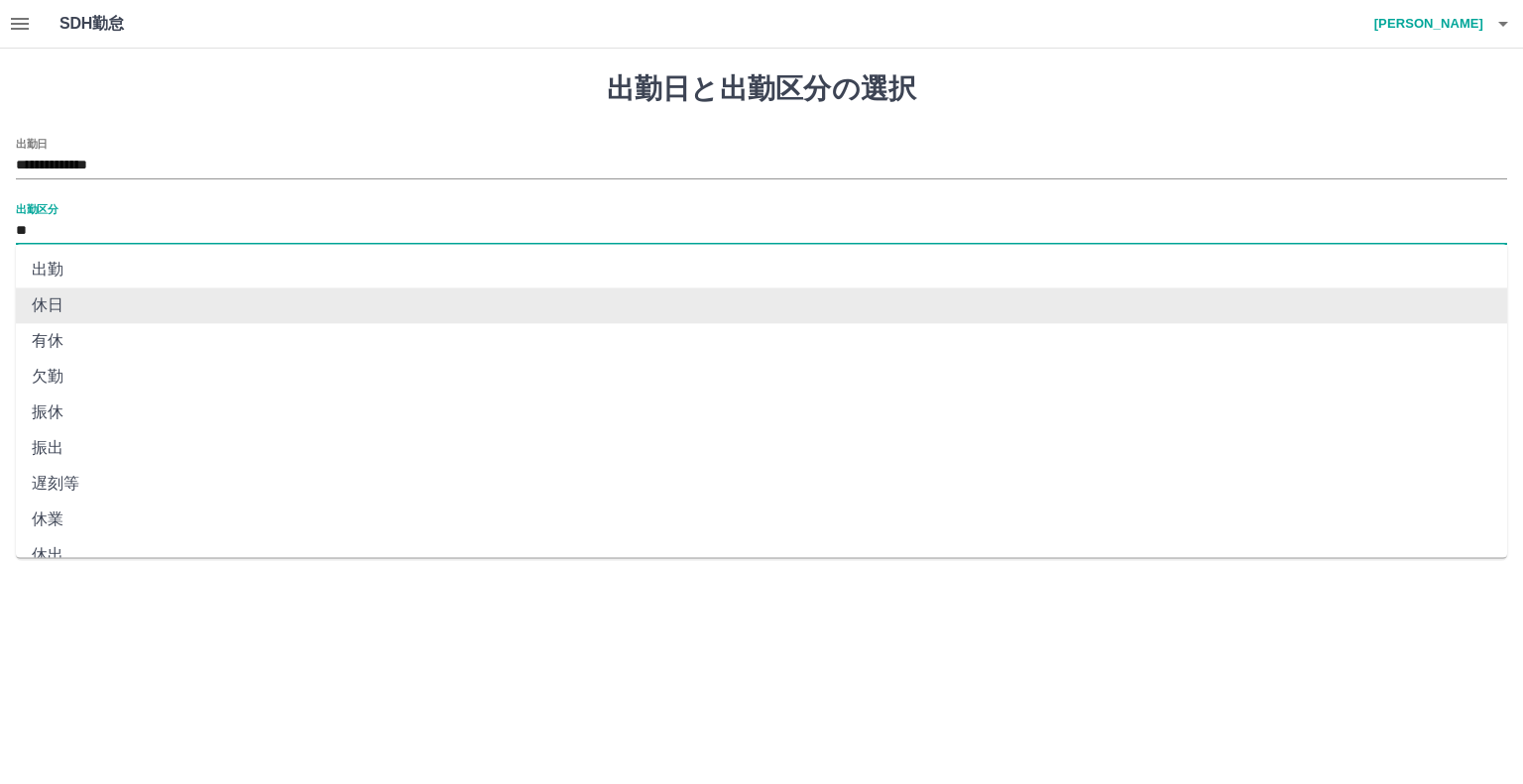 click on "**" at bounding box center [762, 231] 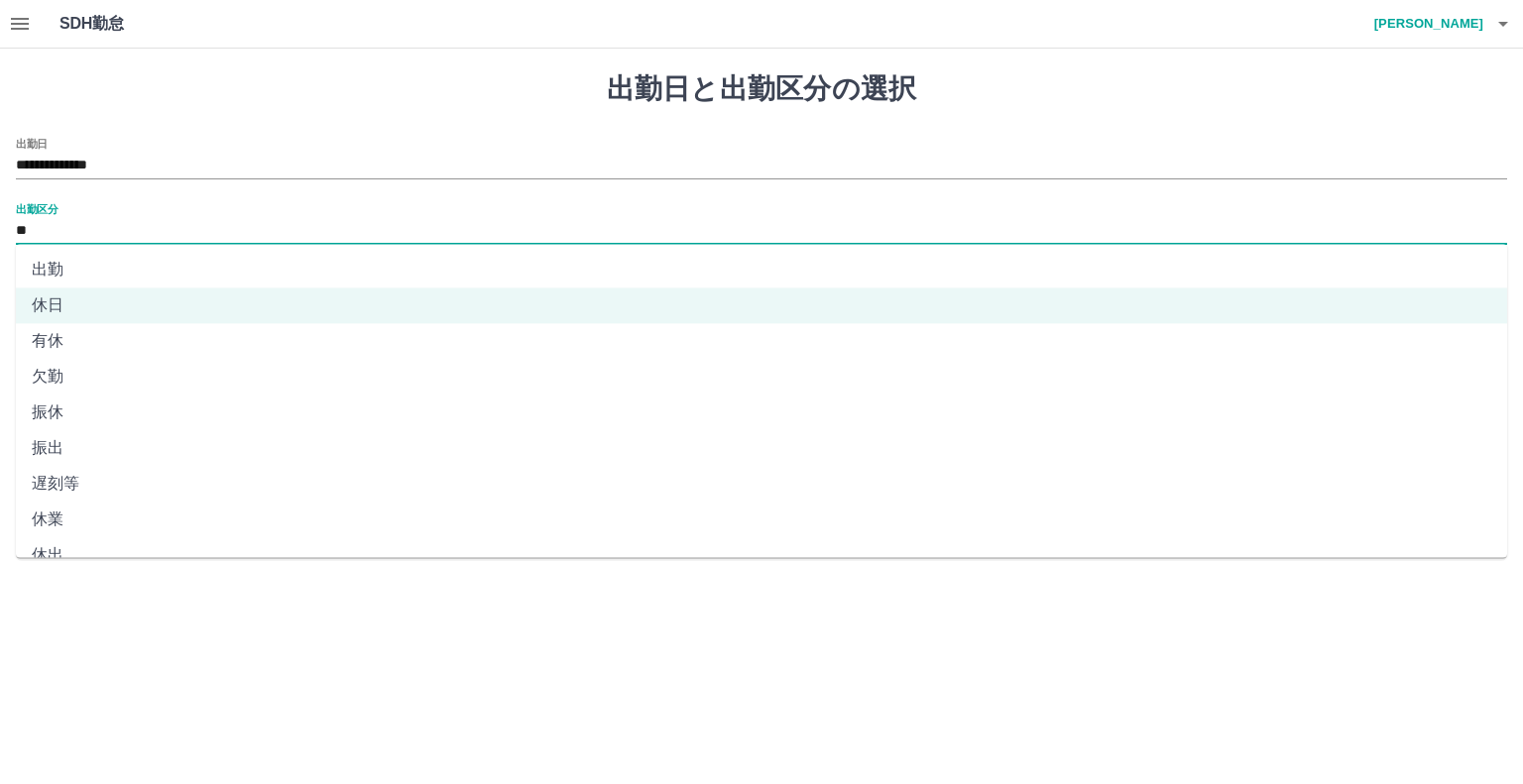 scroll, scrollTop: 99, scrollLeft: 0, axis: vertical 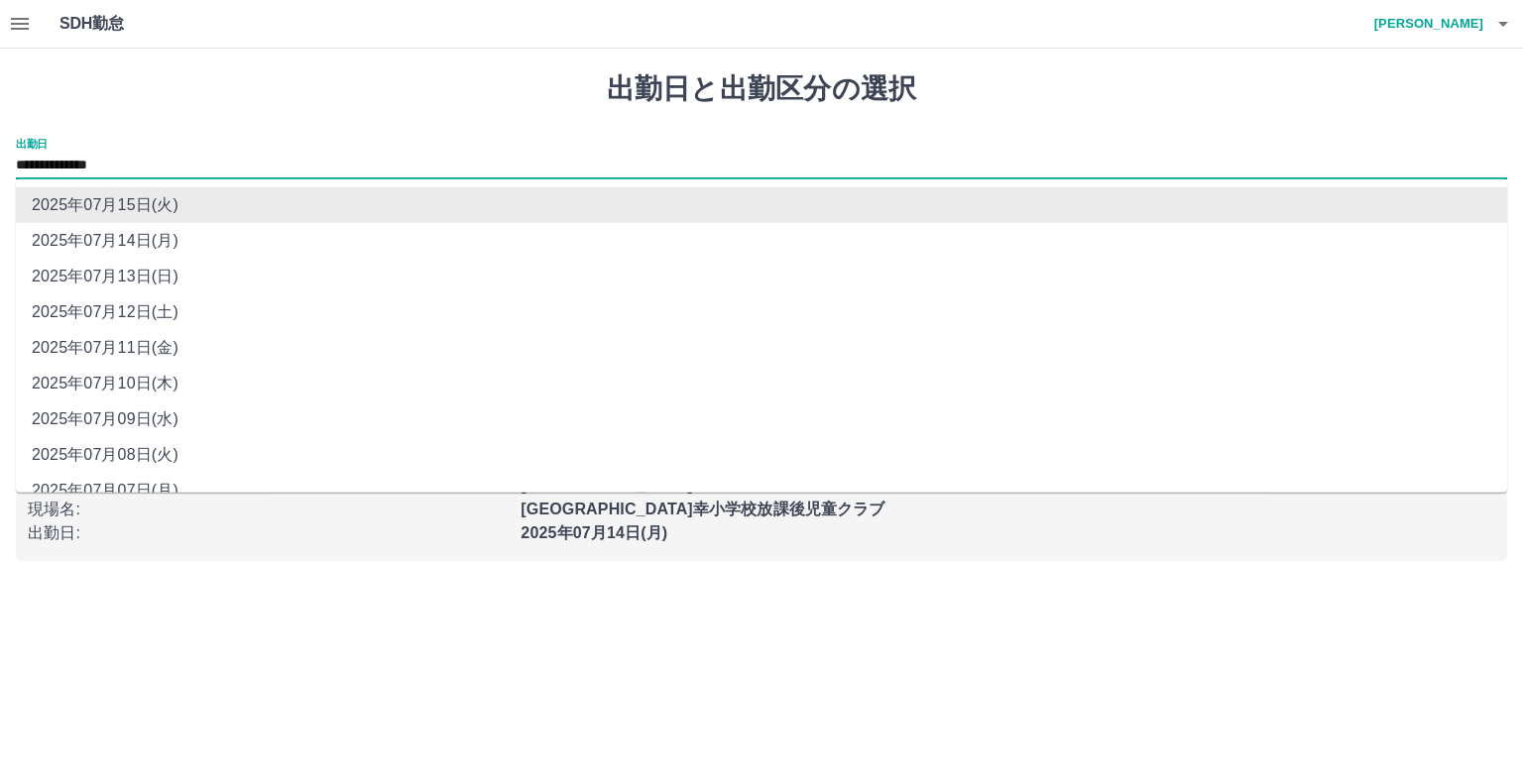 click on "**********" at bounding box center (762, 166) 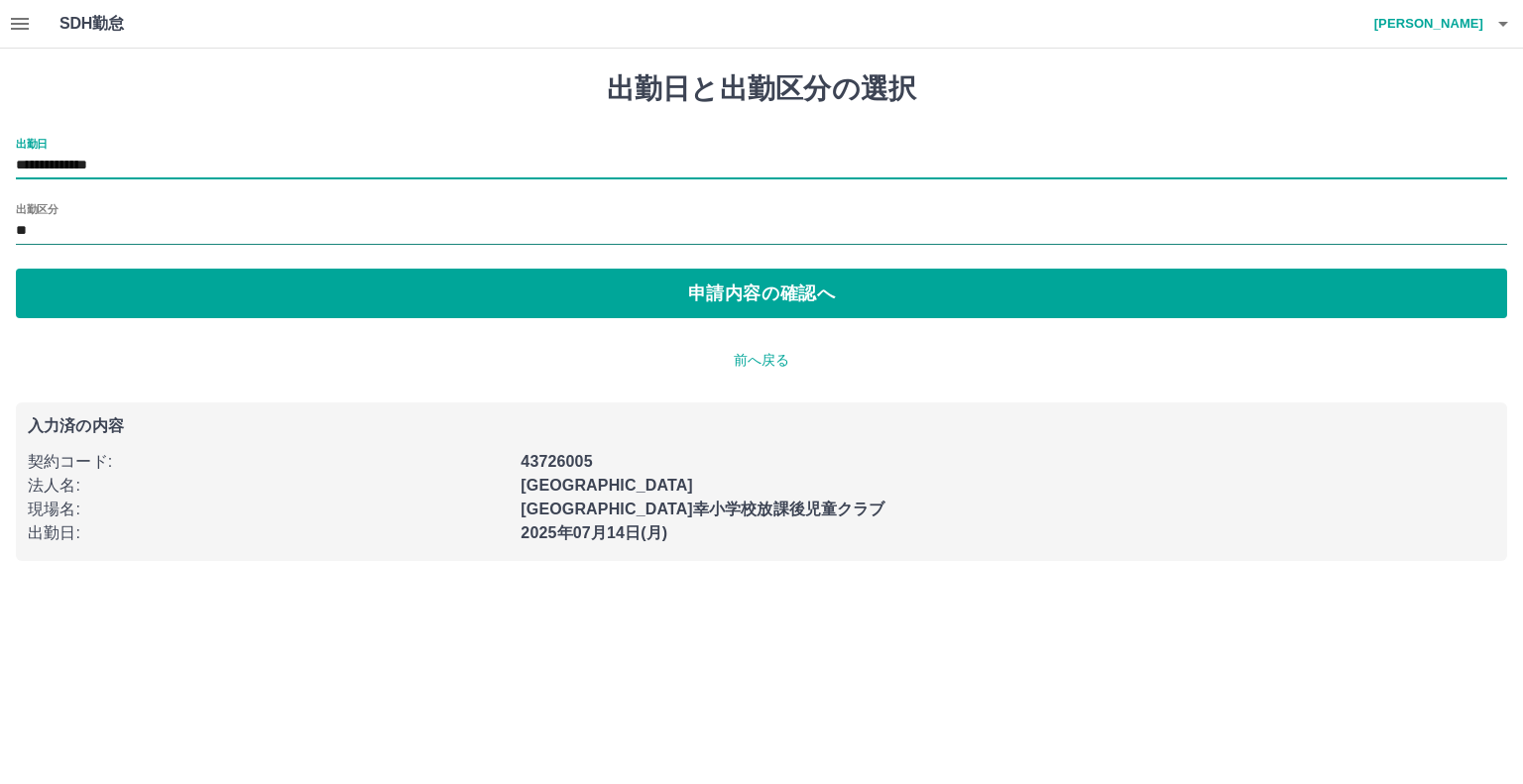 click on "**" at bounding box center (762, 231) 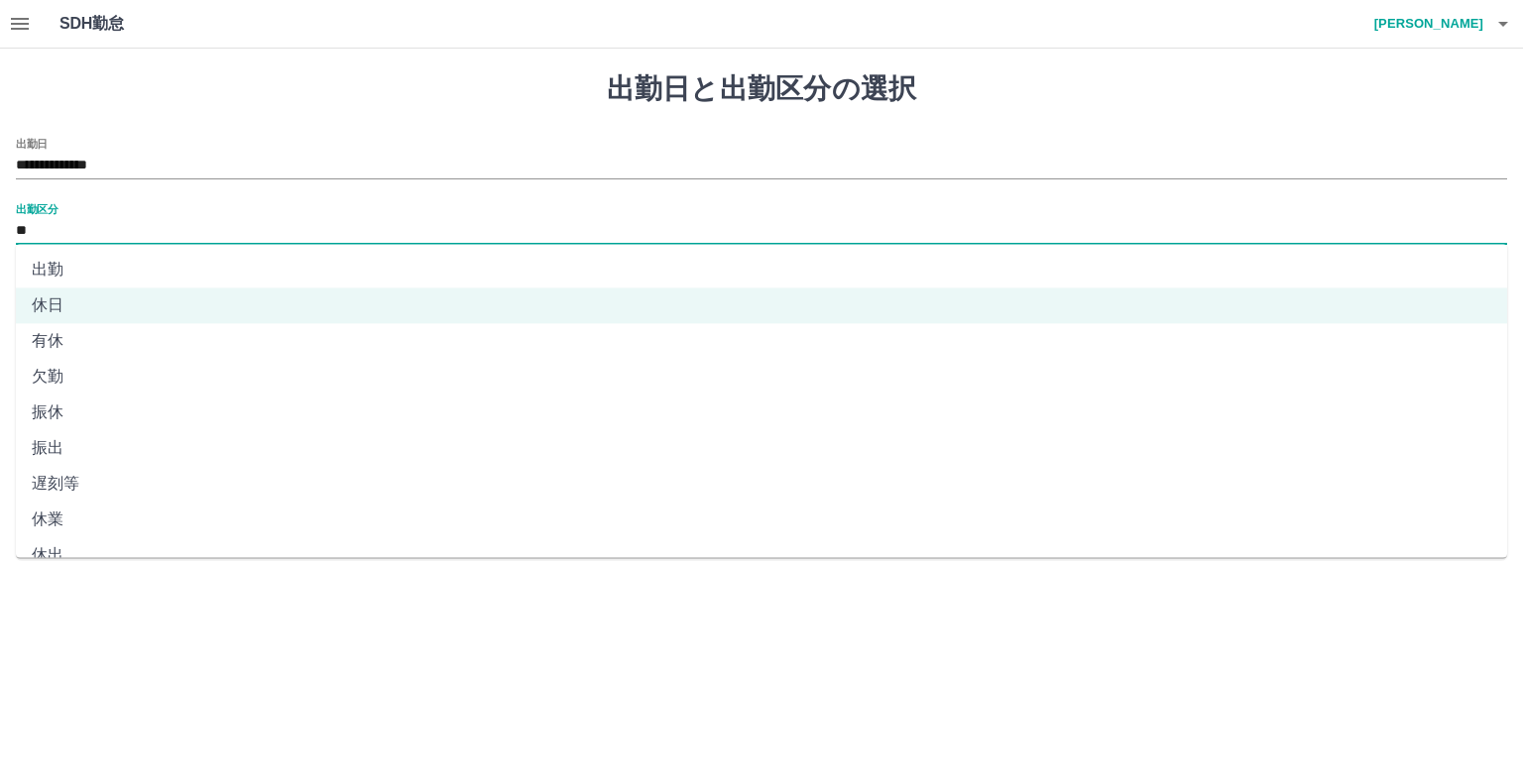 click on "出勤" at bounding box center (762, 270) 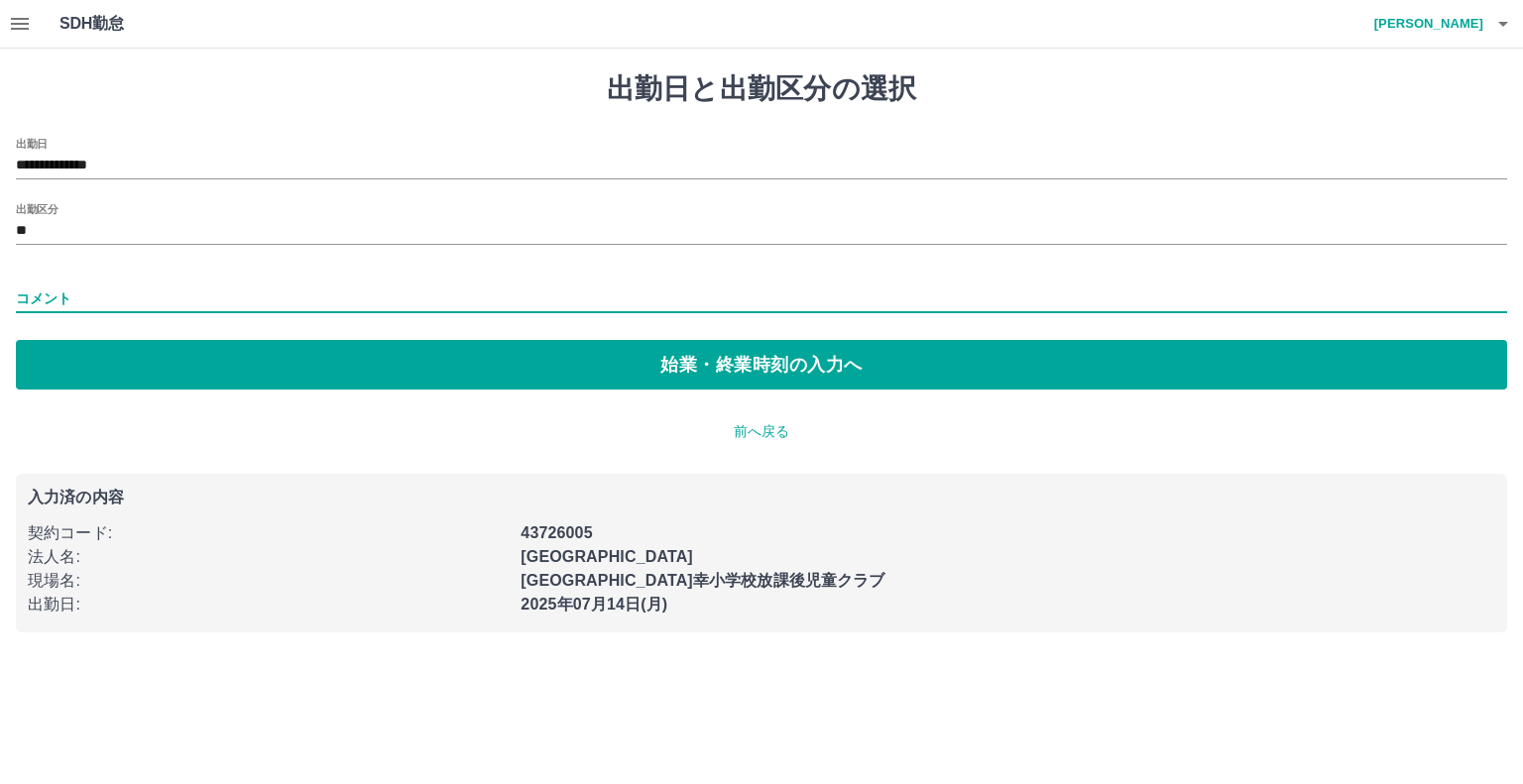 click on "コメント" at bounding box center [762, 298] 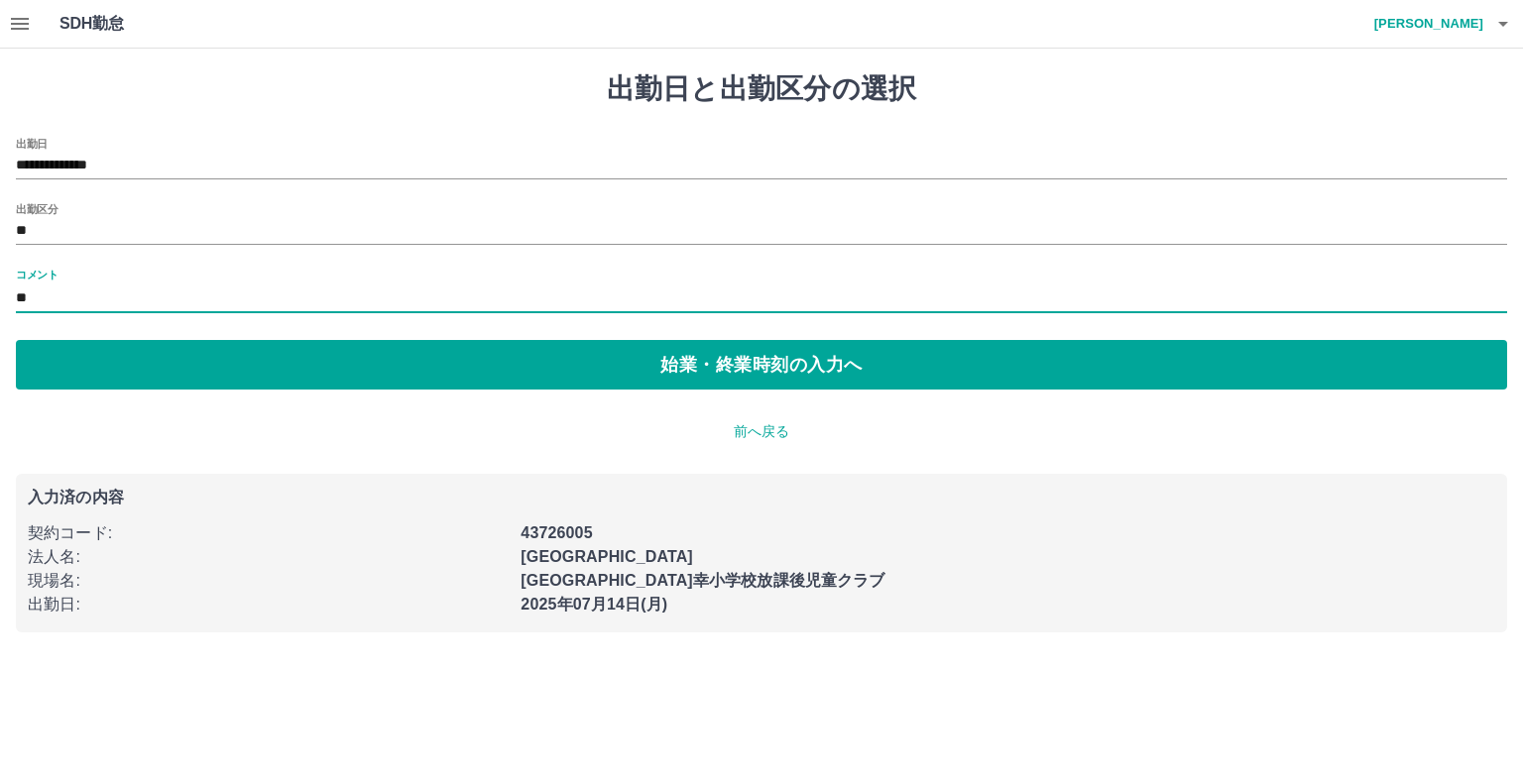 type on "*" 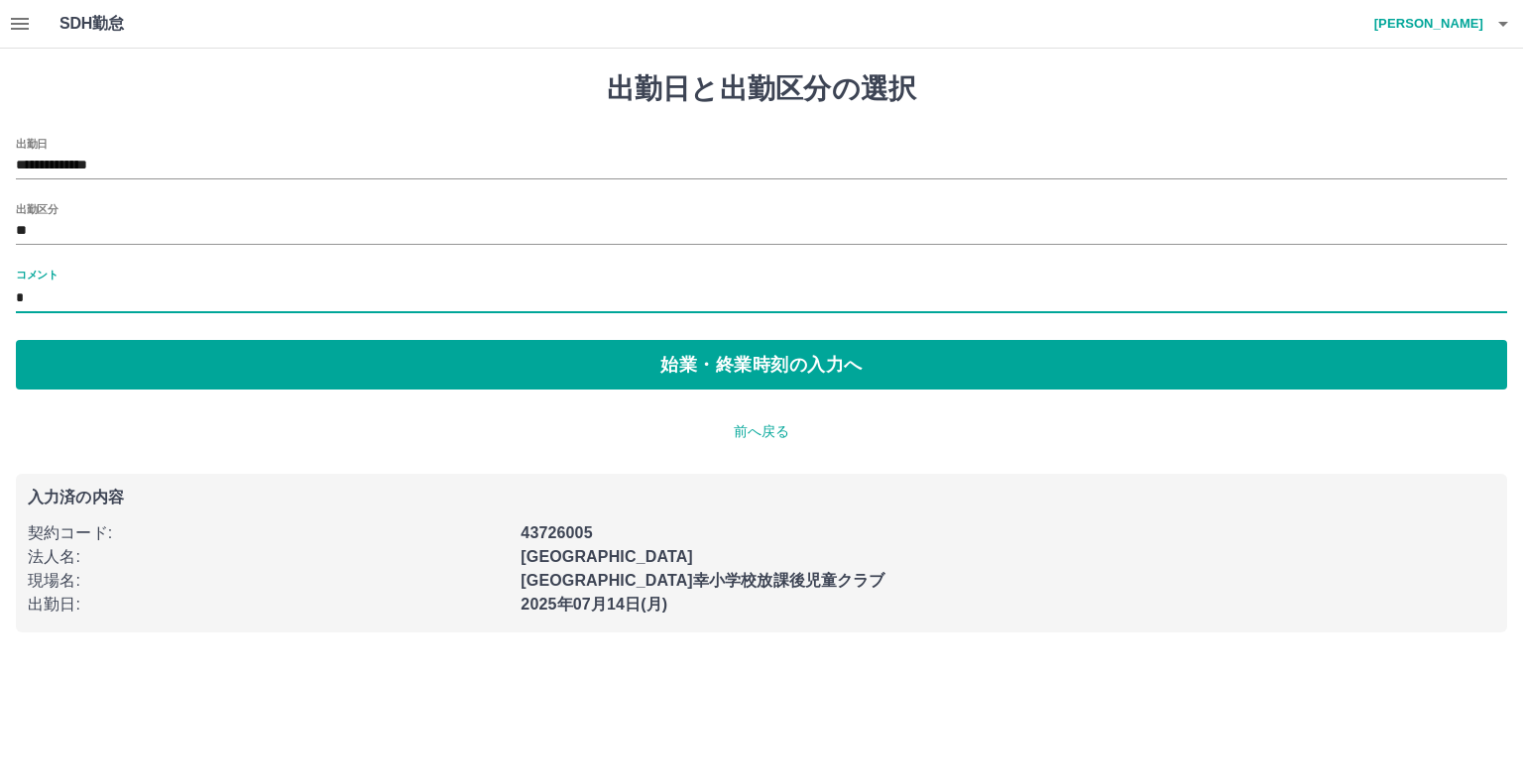 type 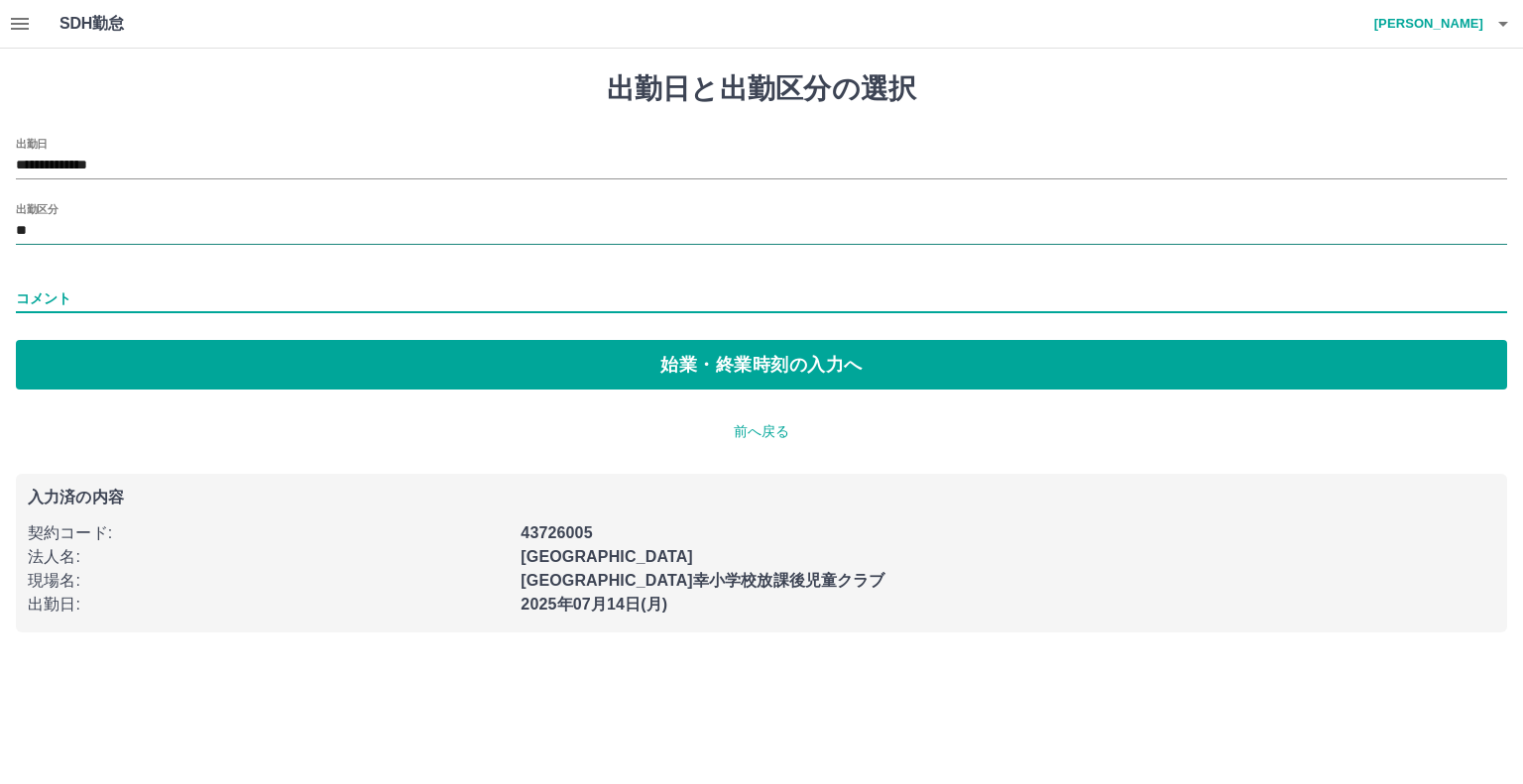 click on "**" at bounding box center (762, 232) 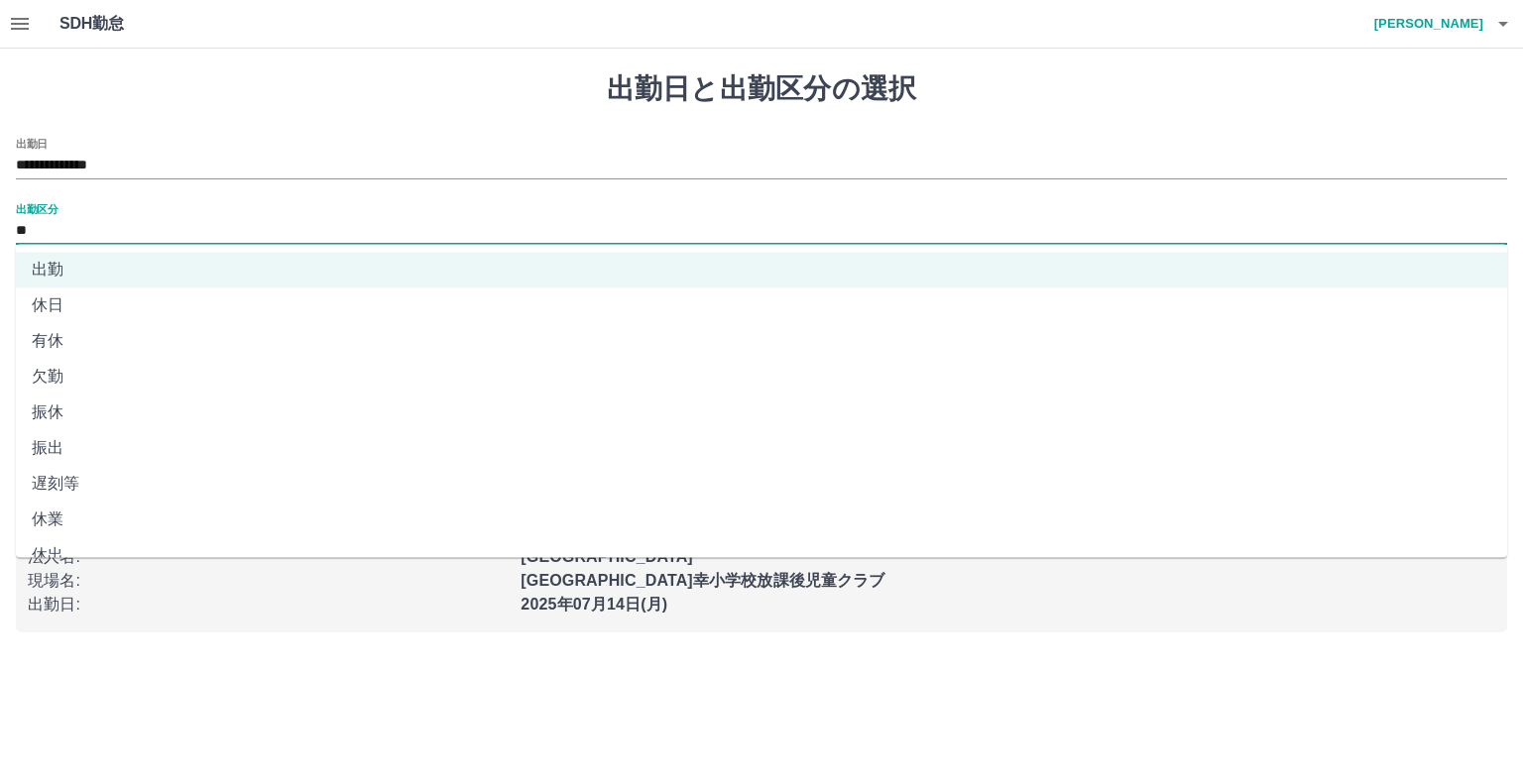 click on "休日" at bounding box center [762, 305] 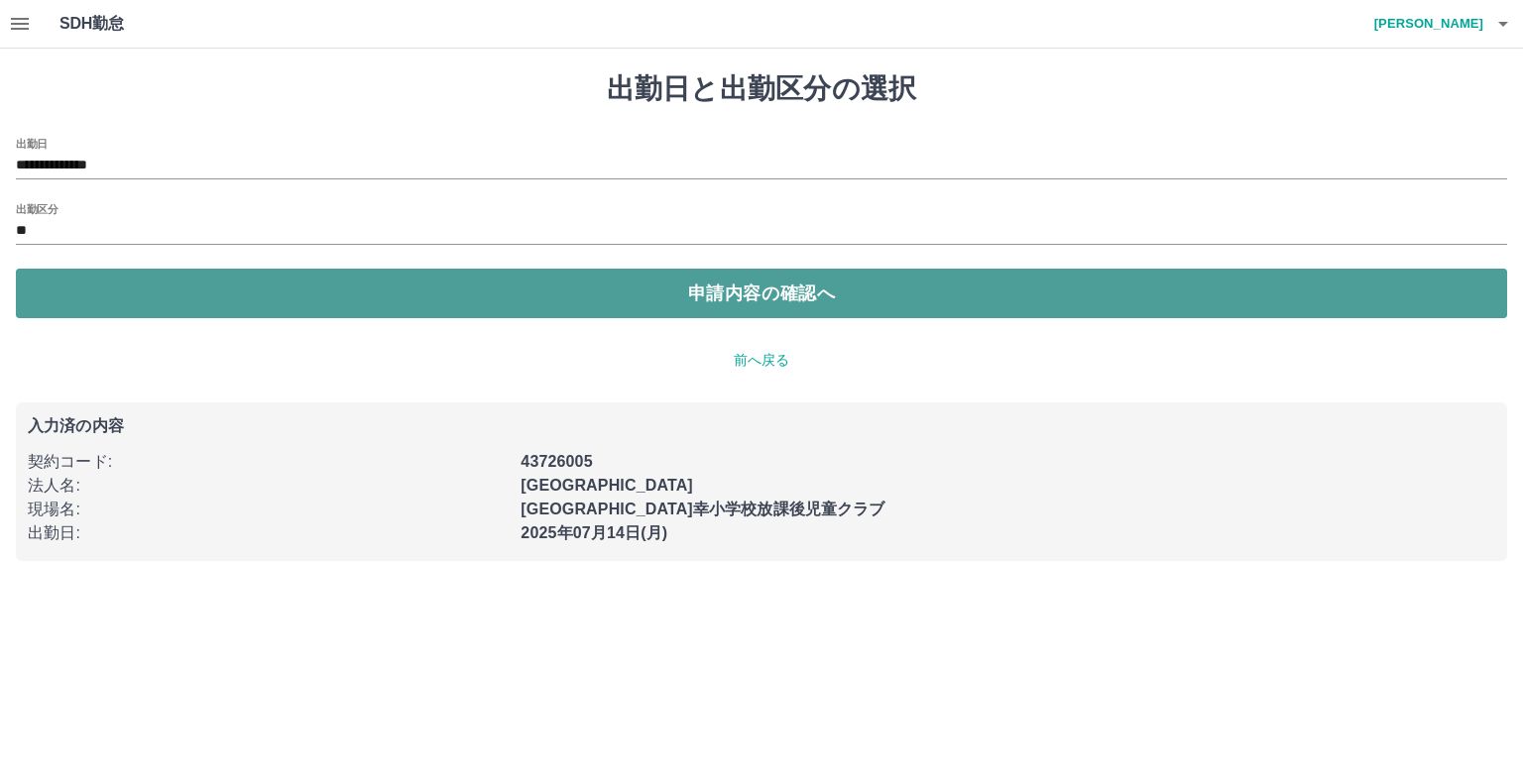 click on "申請内容の確認へ" at bounding box center [762, 293] 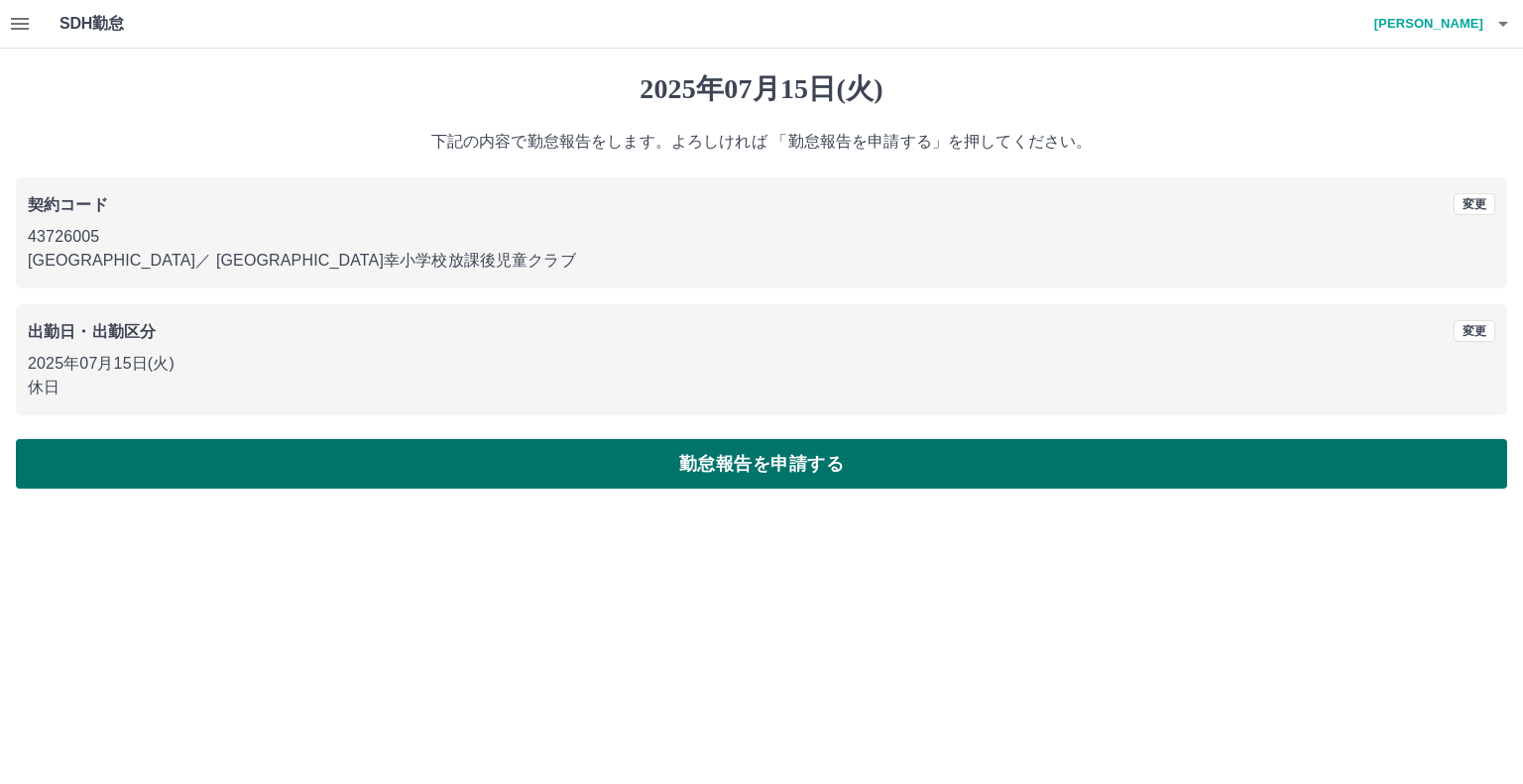 click on "勤怠報告を申請する" at bounding box center [762, 464] 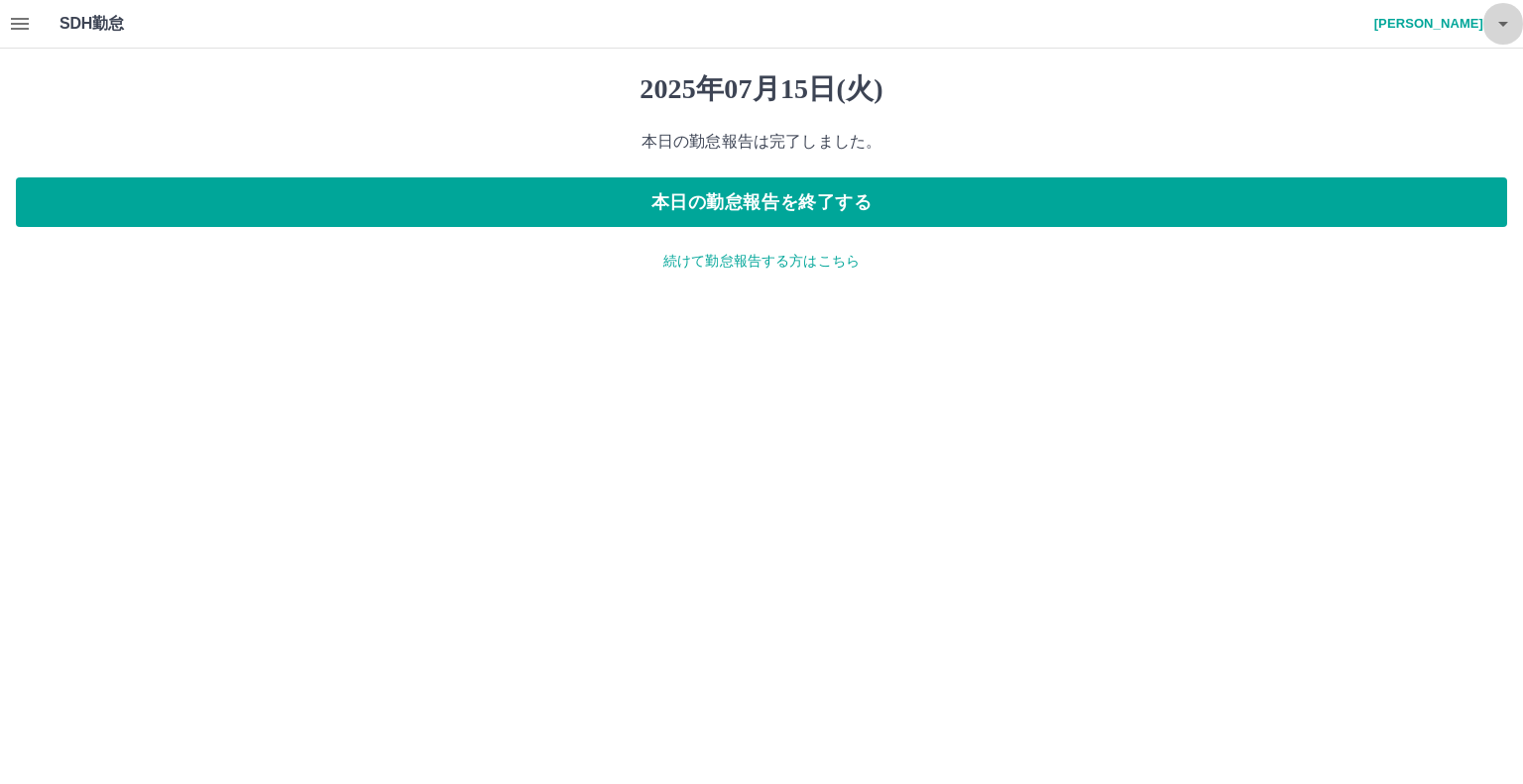 click 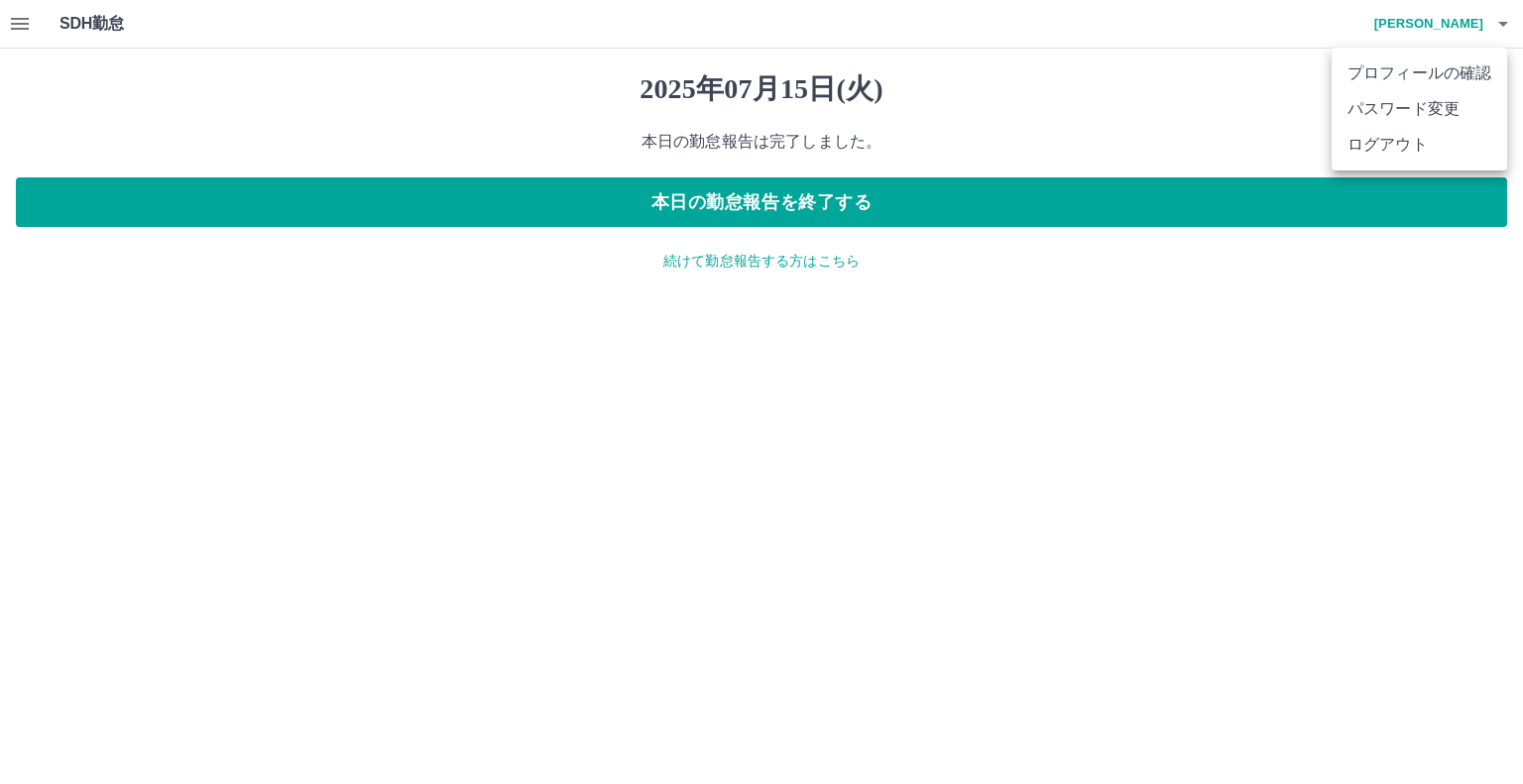click on "ログアウト" at bounding box center (1419, 145) 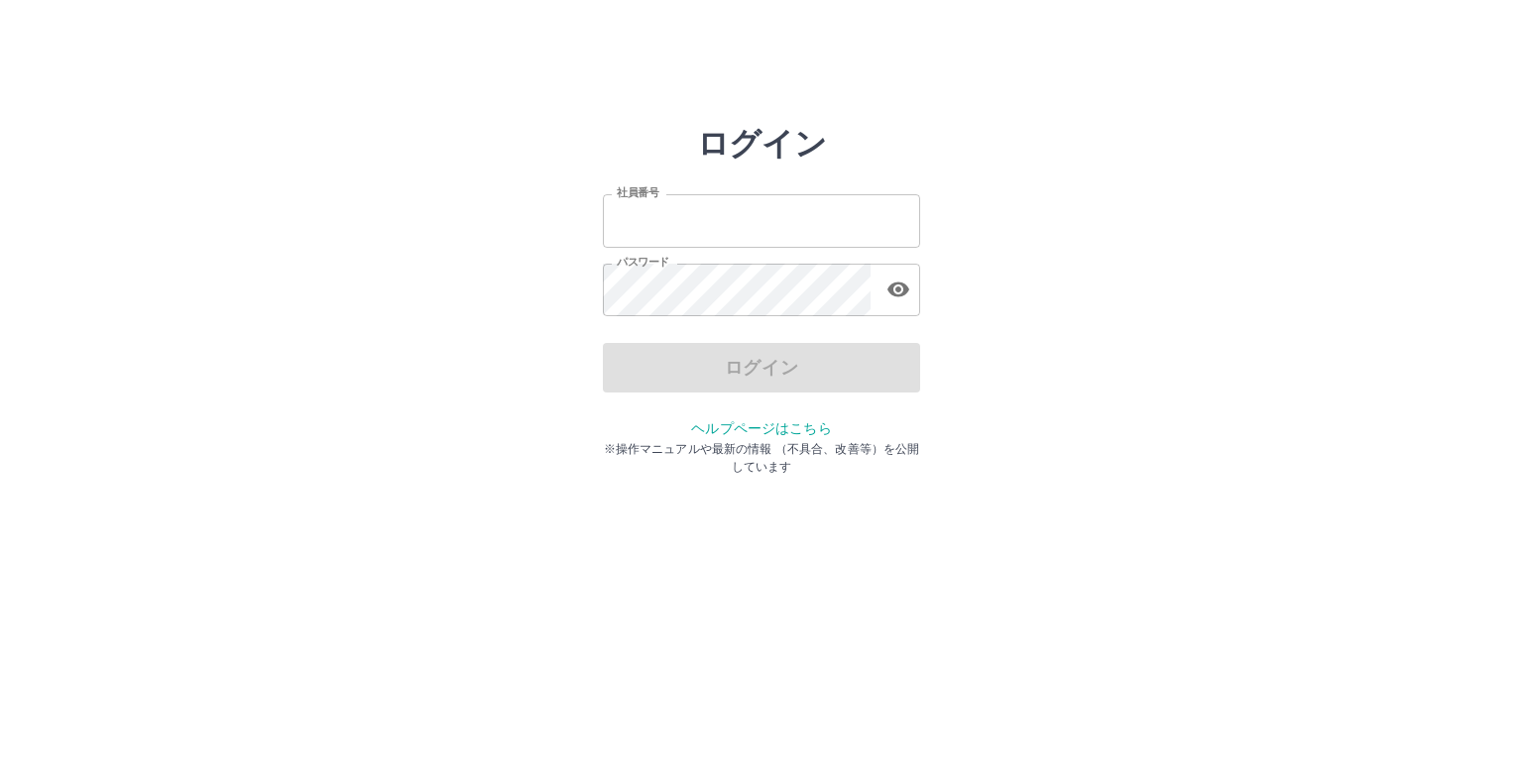 scroll, scrollTop: 0, scrollLeft: 0, axis: both 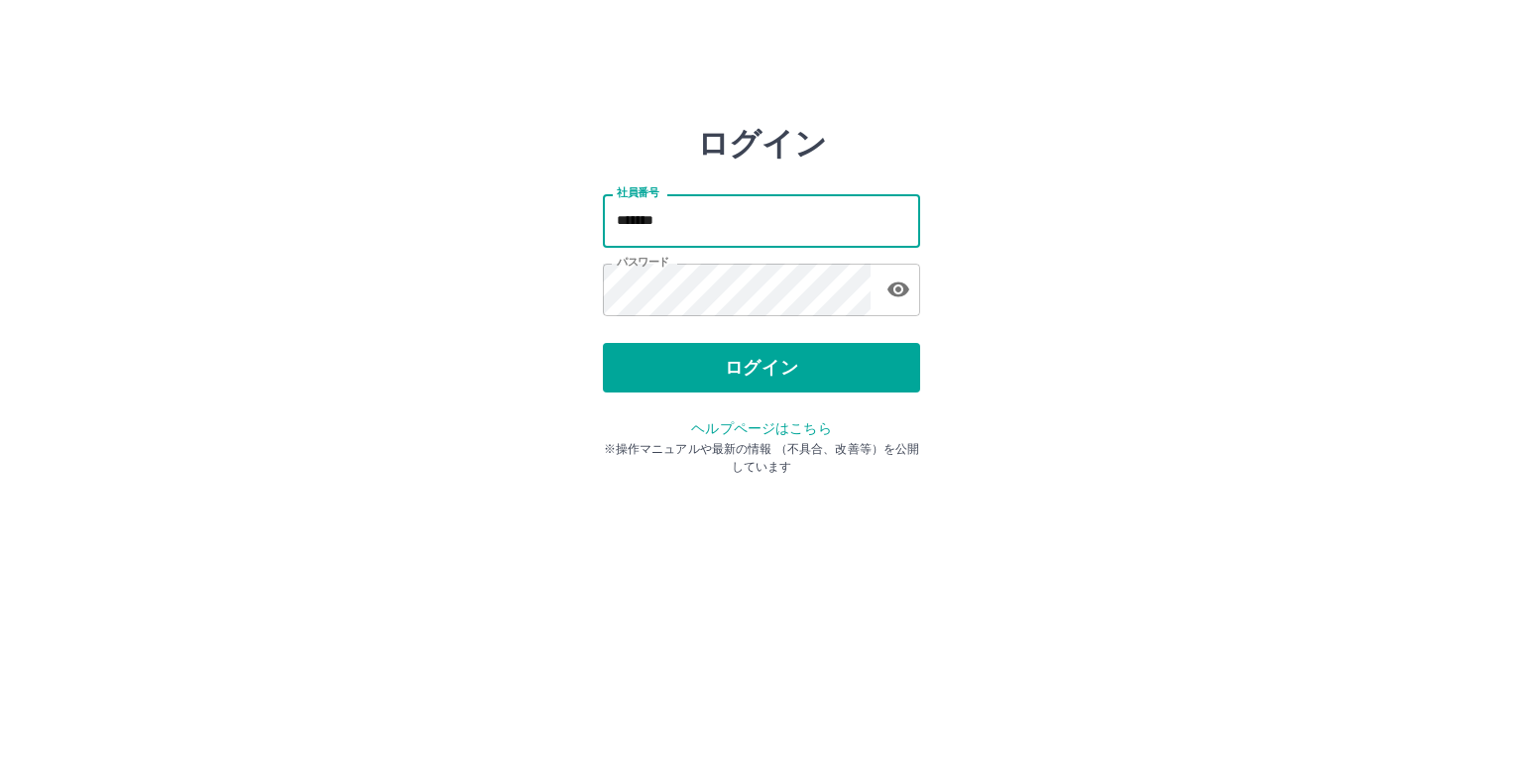 click on "*******" at bounding box center [762, 220] 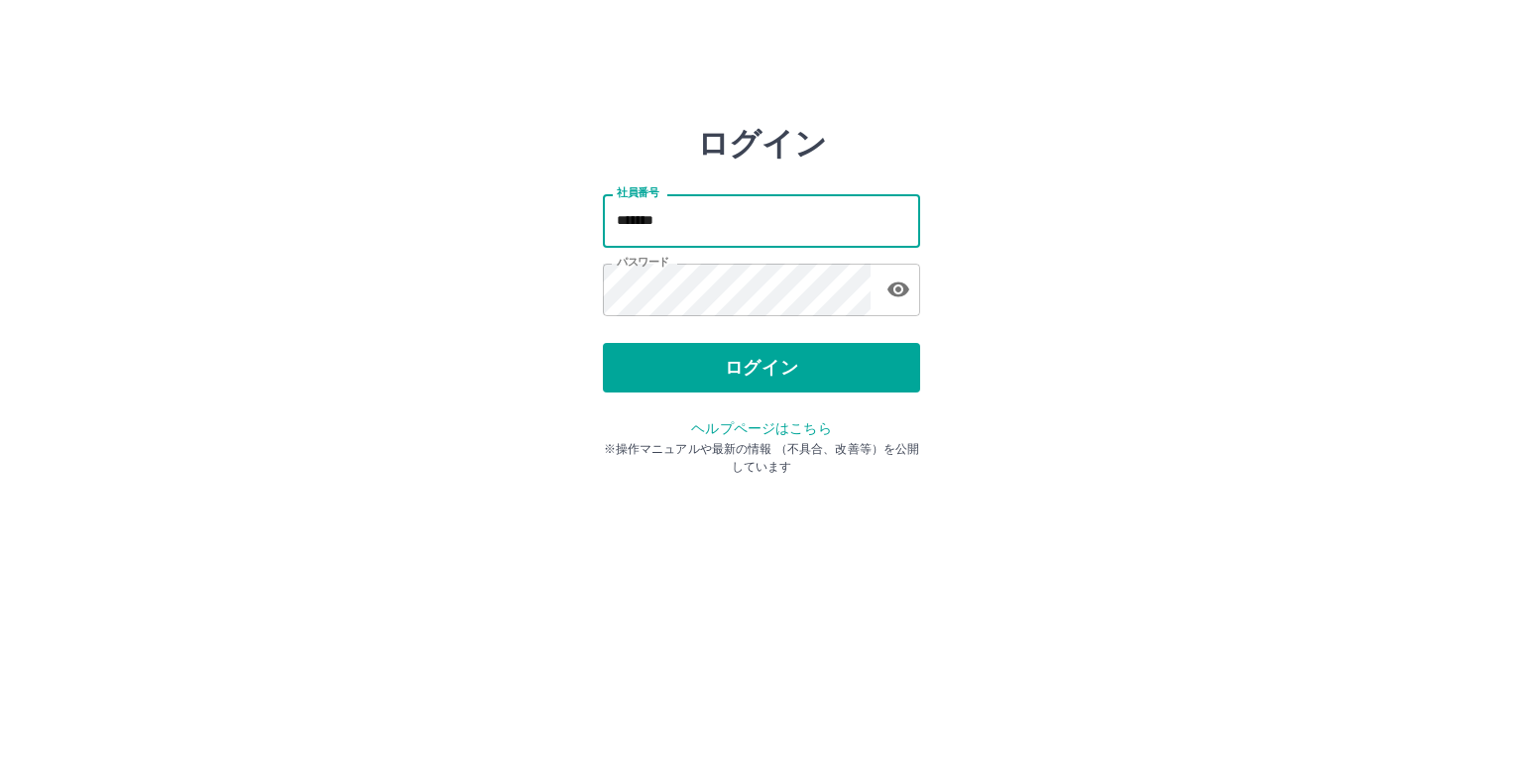 type on "*******" 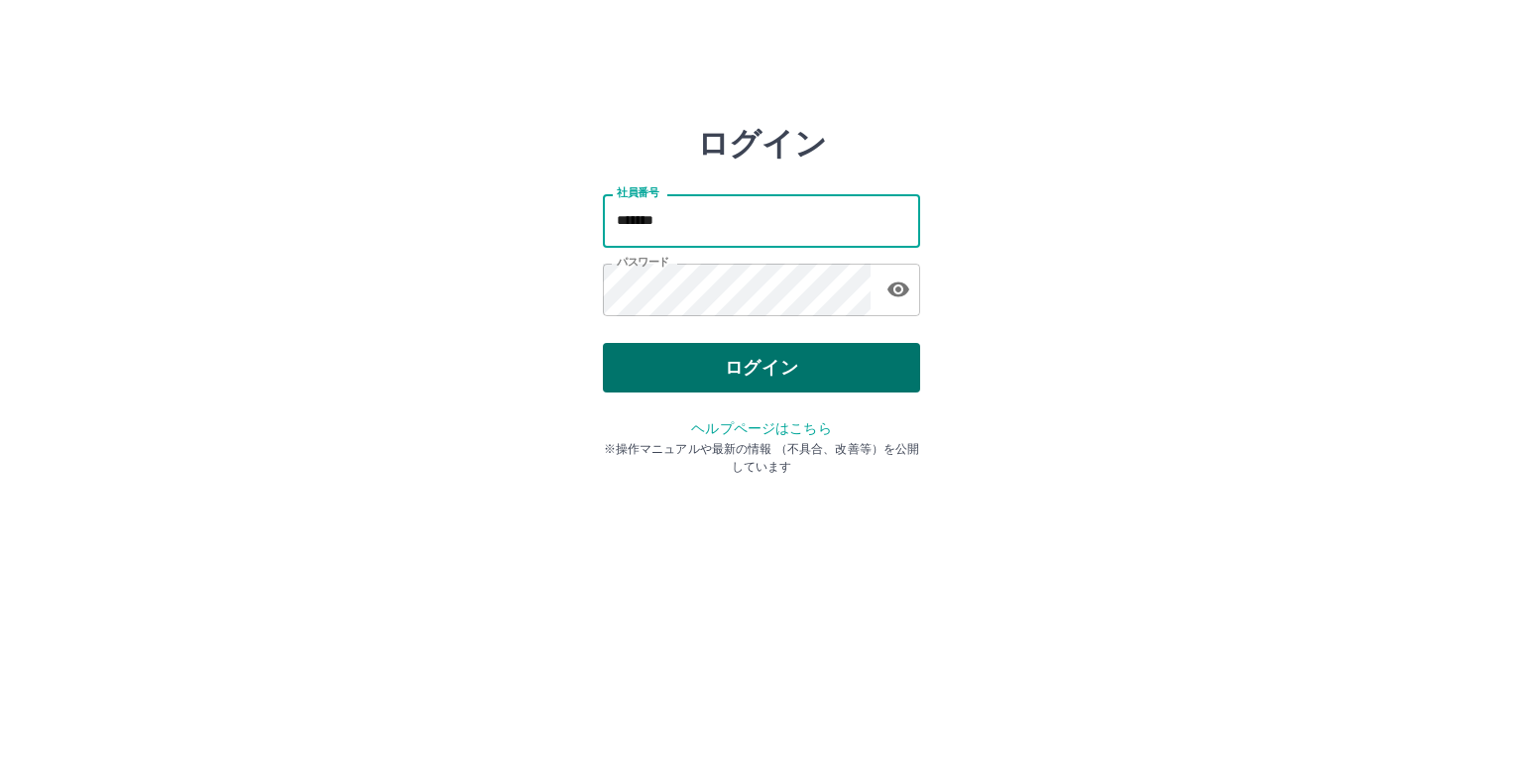 click on "ログイン" at bounding box center [762, 368] 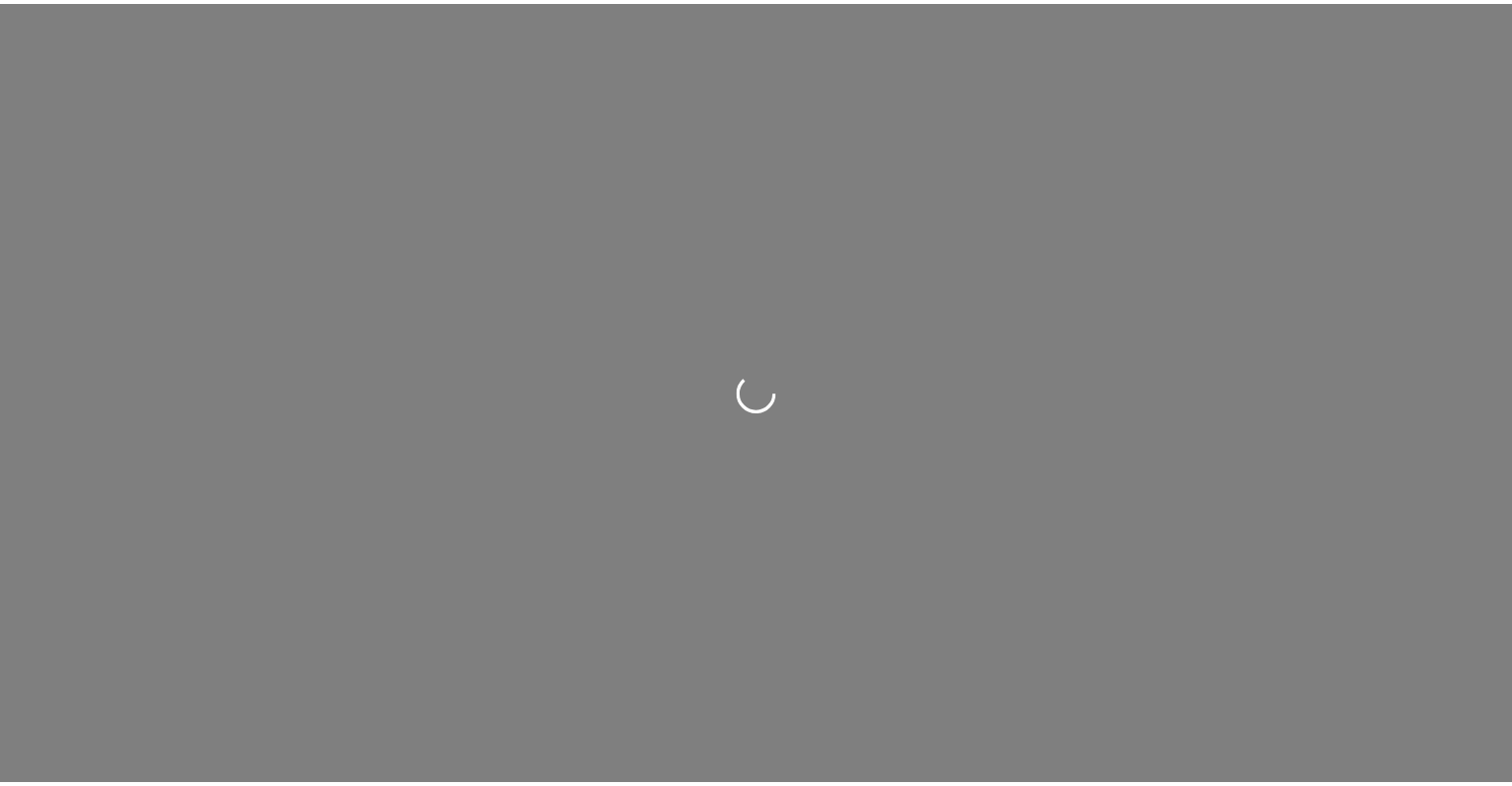 scroll, scrollTop: 0, scrollLeft: 0, axis: both 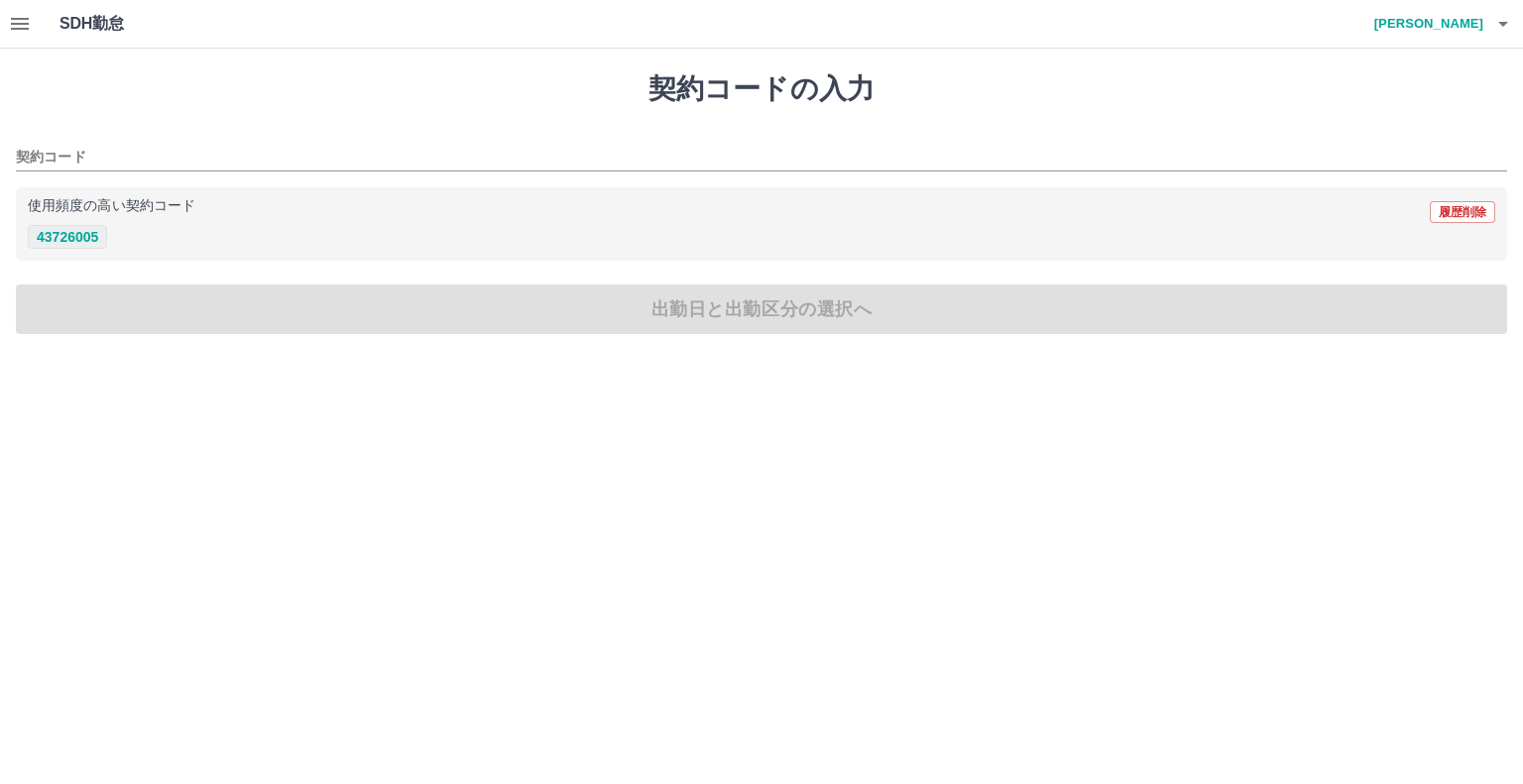 click on "43726005" at bounding box center (67, 237) 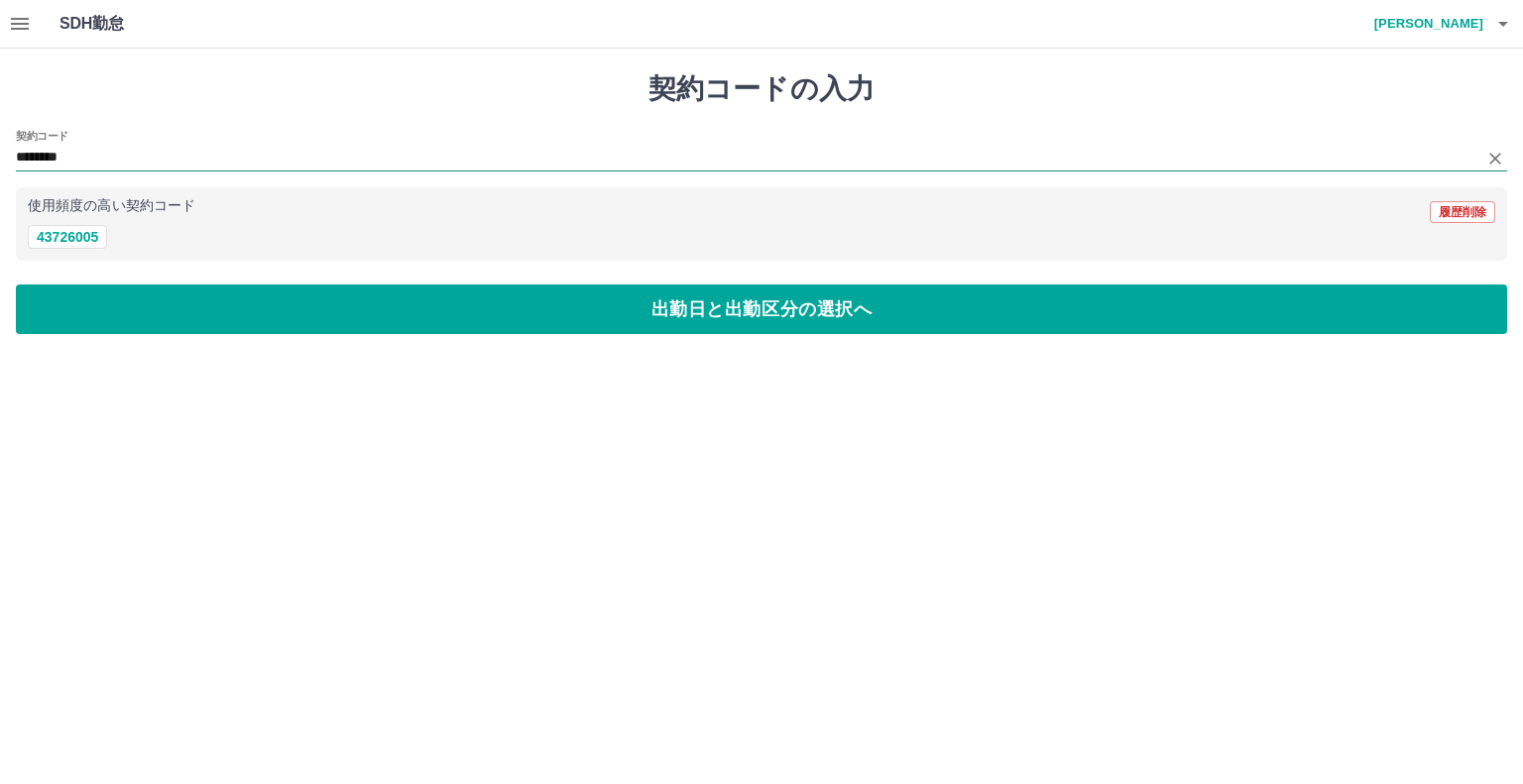 click on "********" at bounding box center [747, 158] 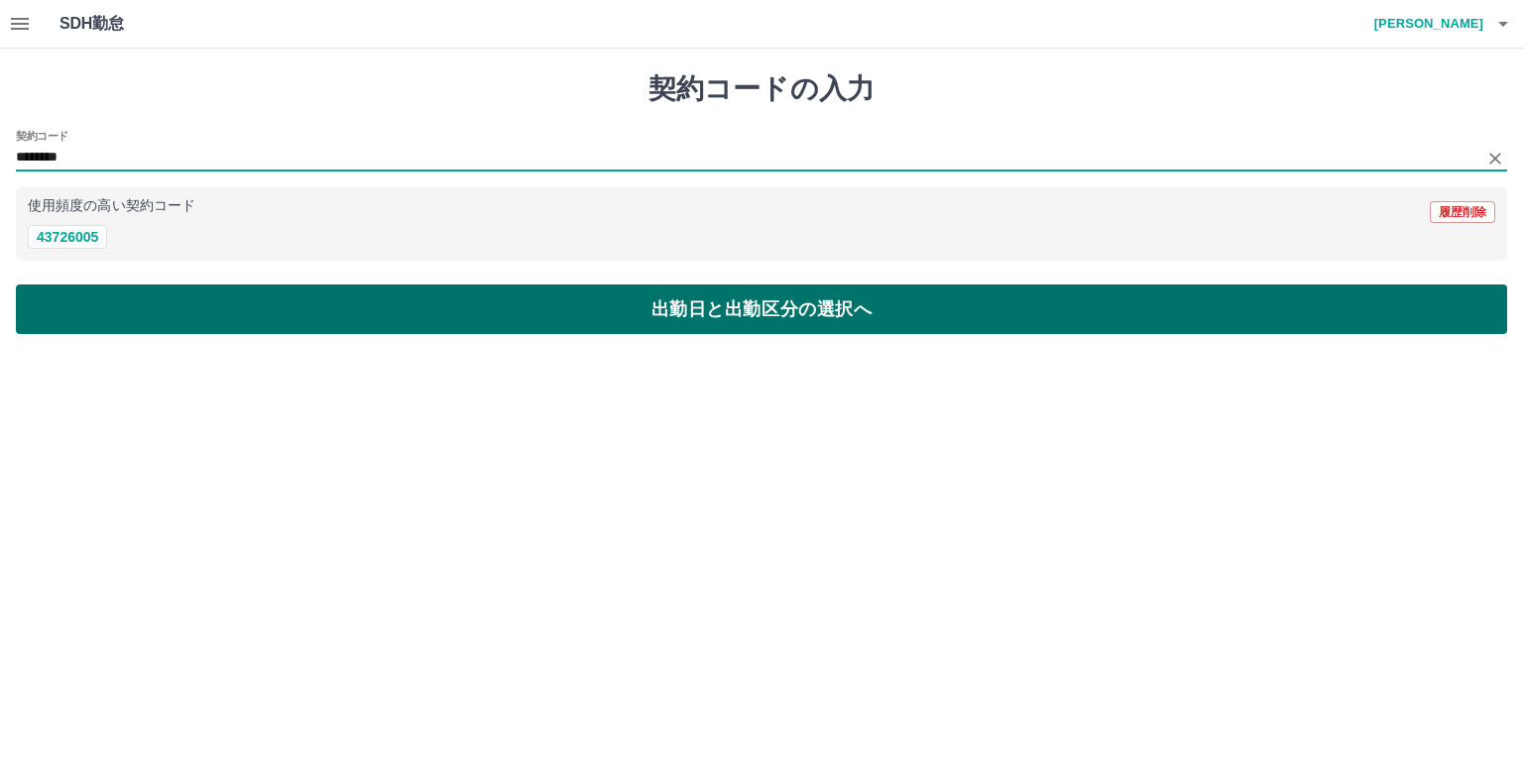 click on "出勤日と出勤区分の選択へ" at bounding box center (762, 309) 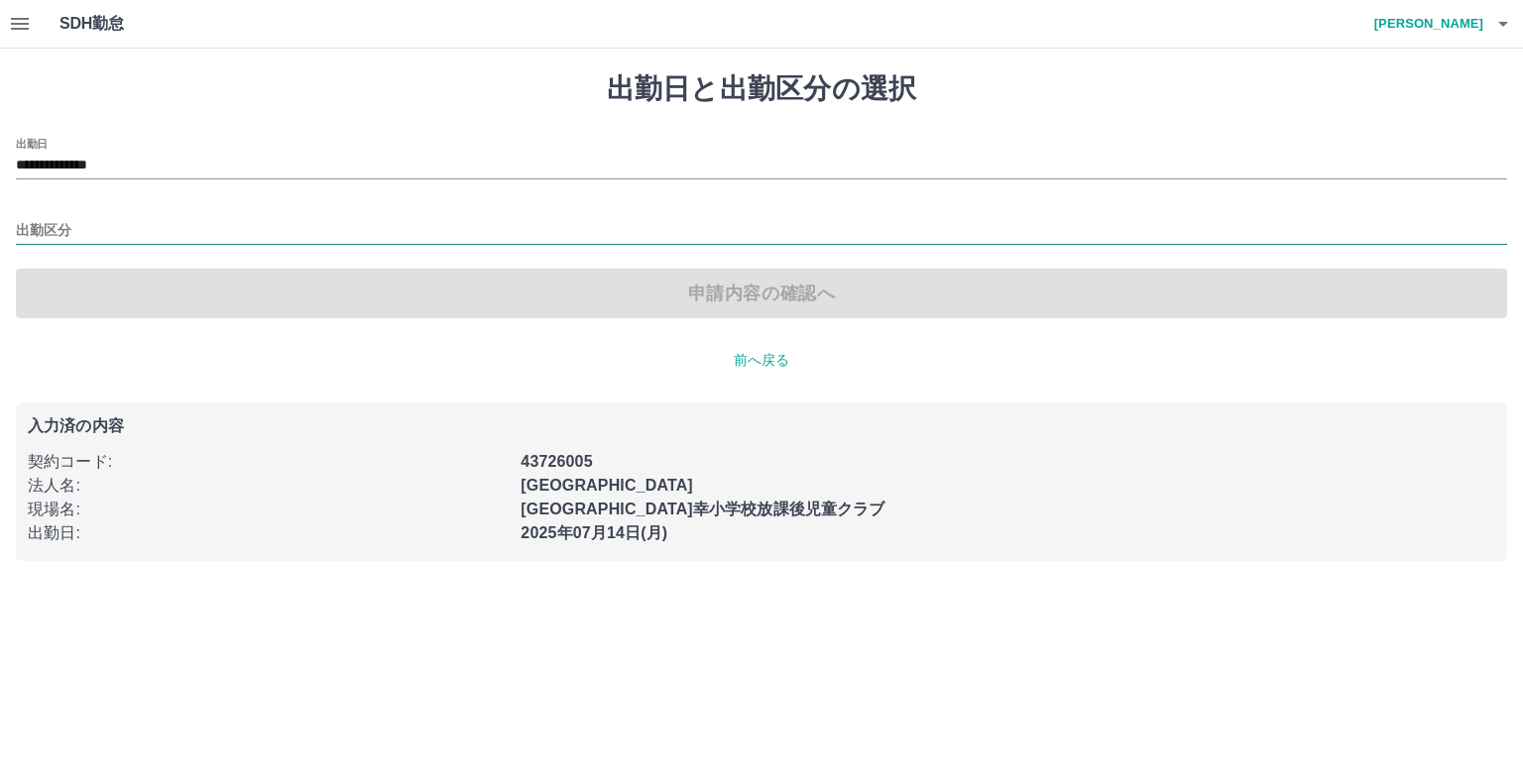 click on "出勤区分" at bounding box center (762, 231) 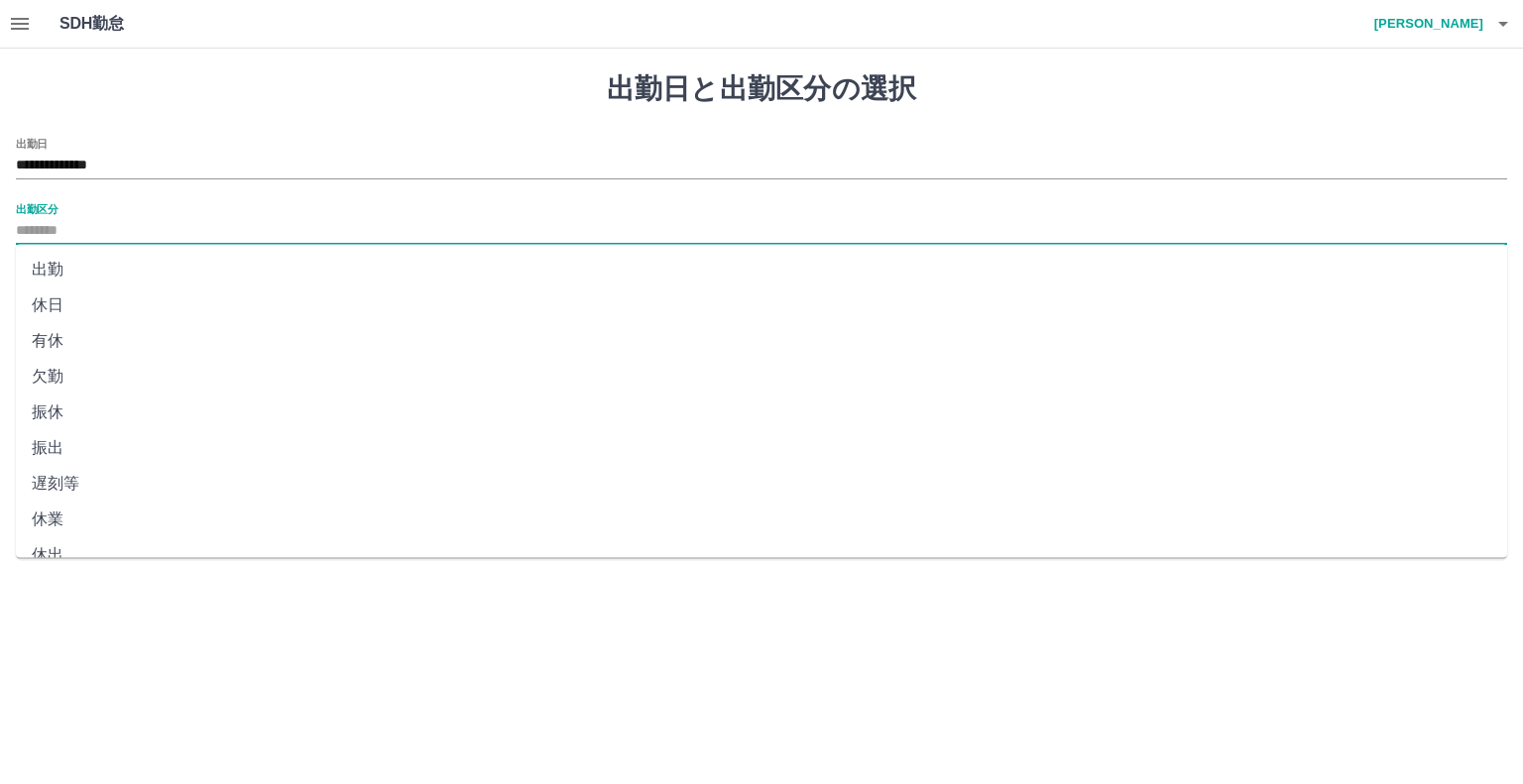 click on "休日" at bounding box center (762, 305) 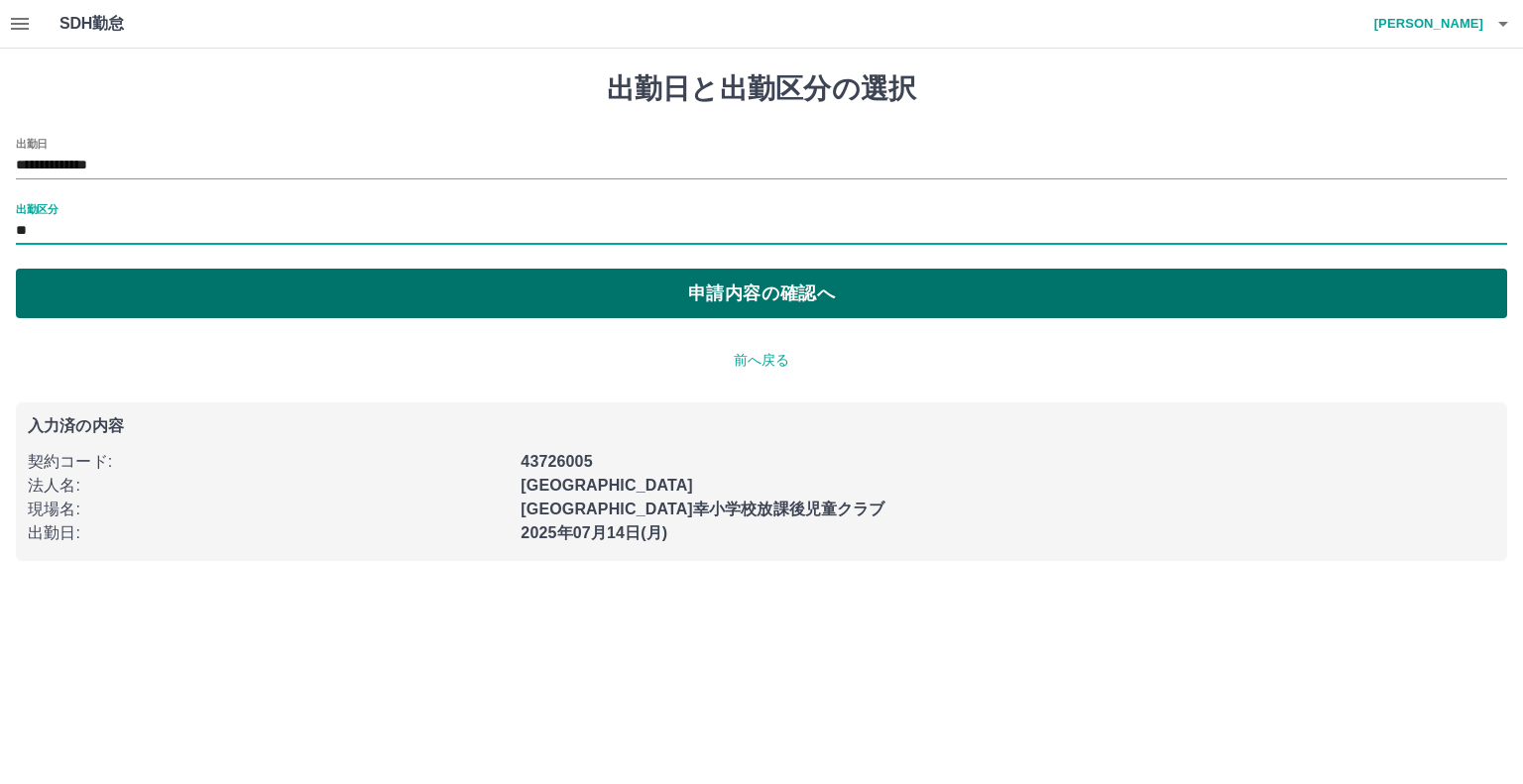 click on "申請内容の確認へ" at bounding box center [762, 293] 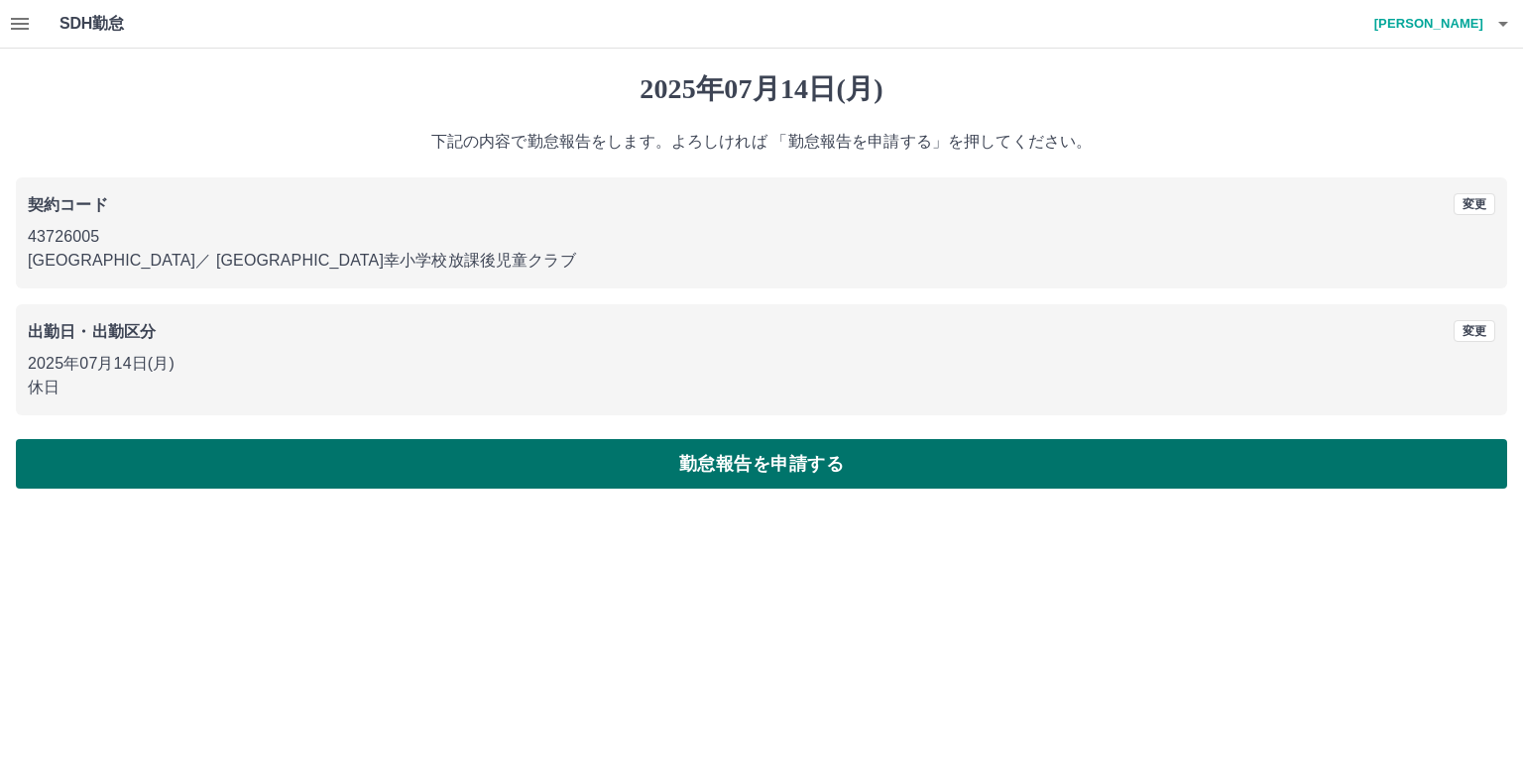 click on "勤怠報告を申請する" at bounding box center (762, 464) 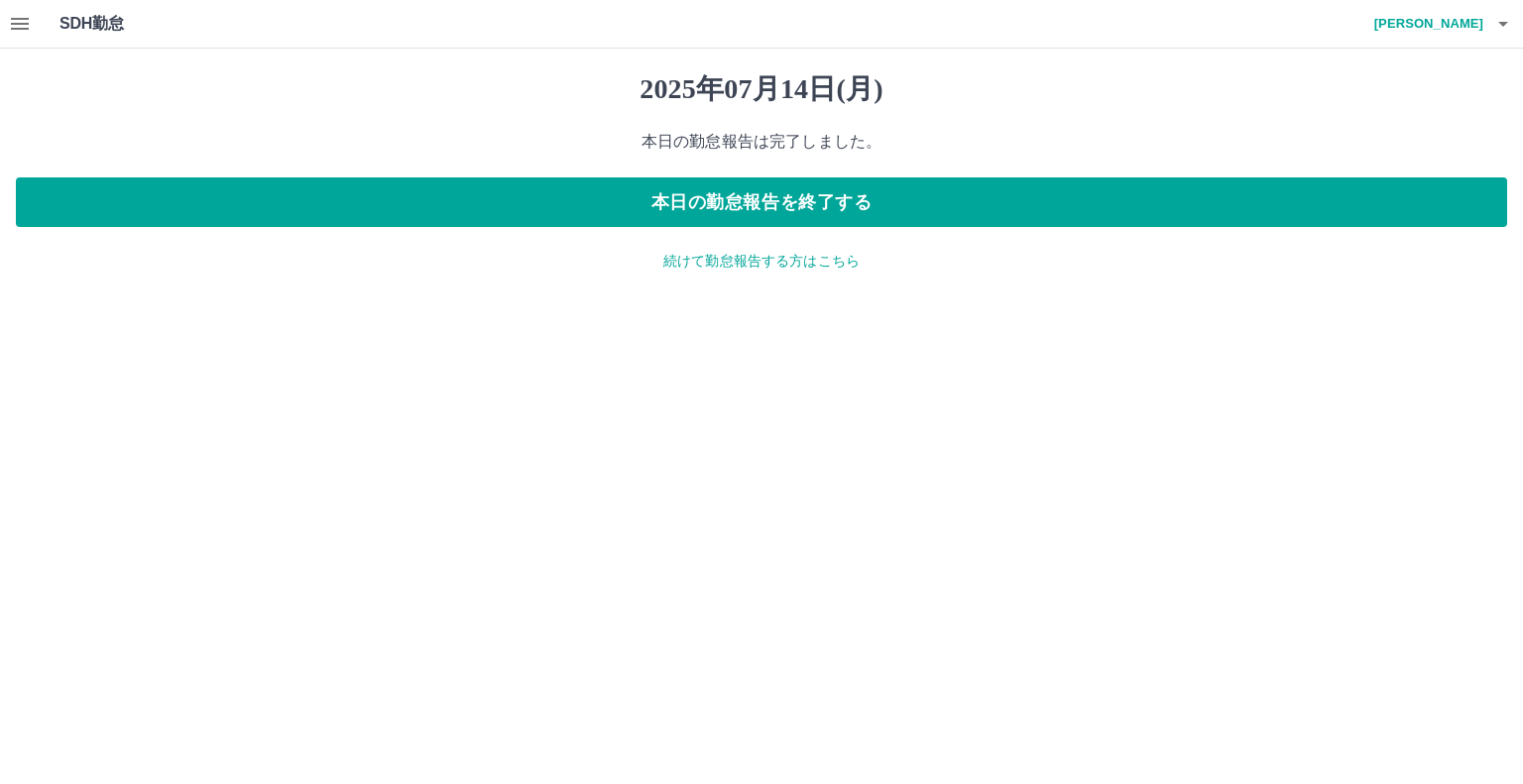 click on "続けて勤怠報告する方はこちら" at bounding box center [762, 261] 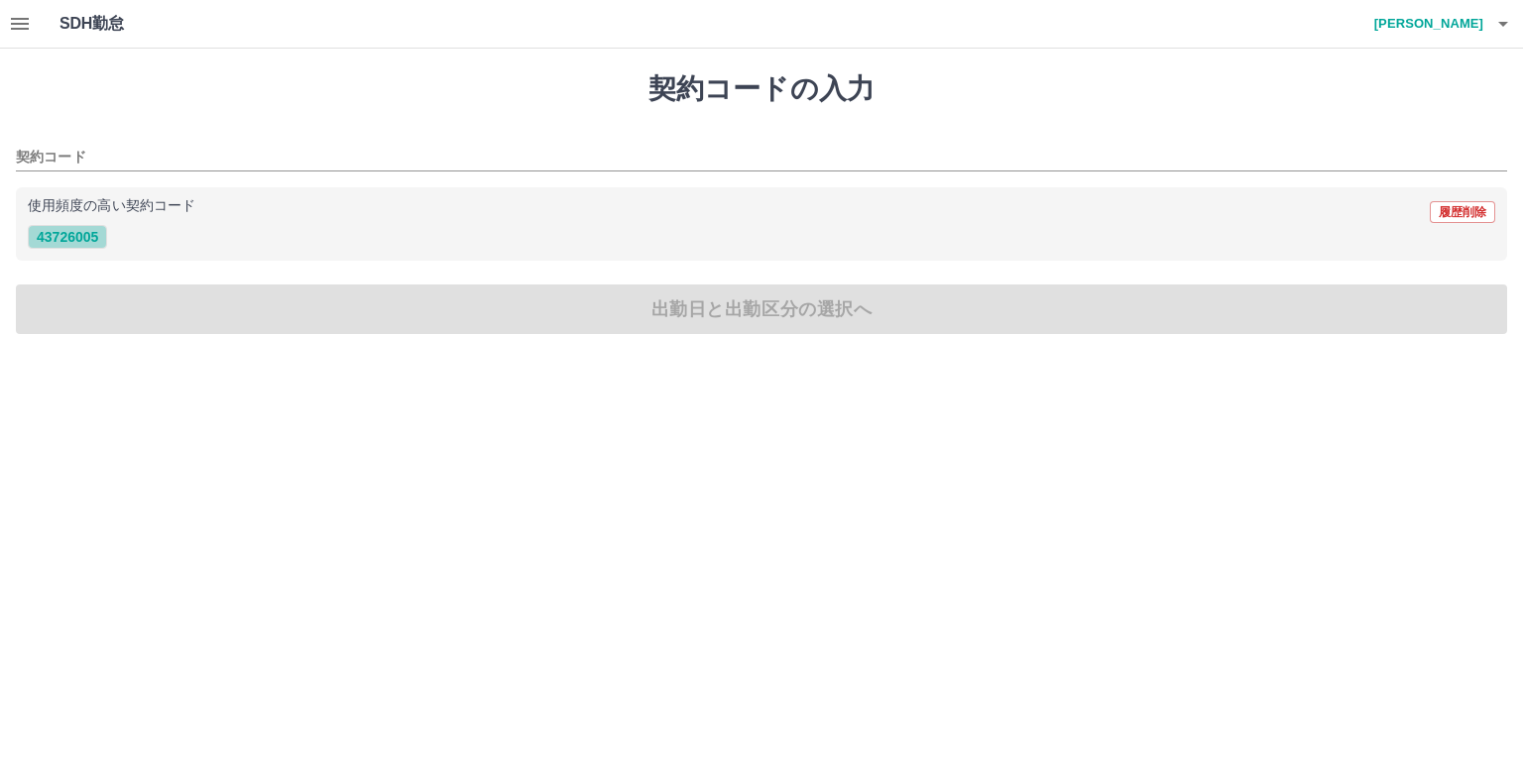 click on "43726005" at bounding box center (67, 237) 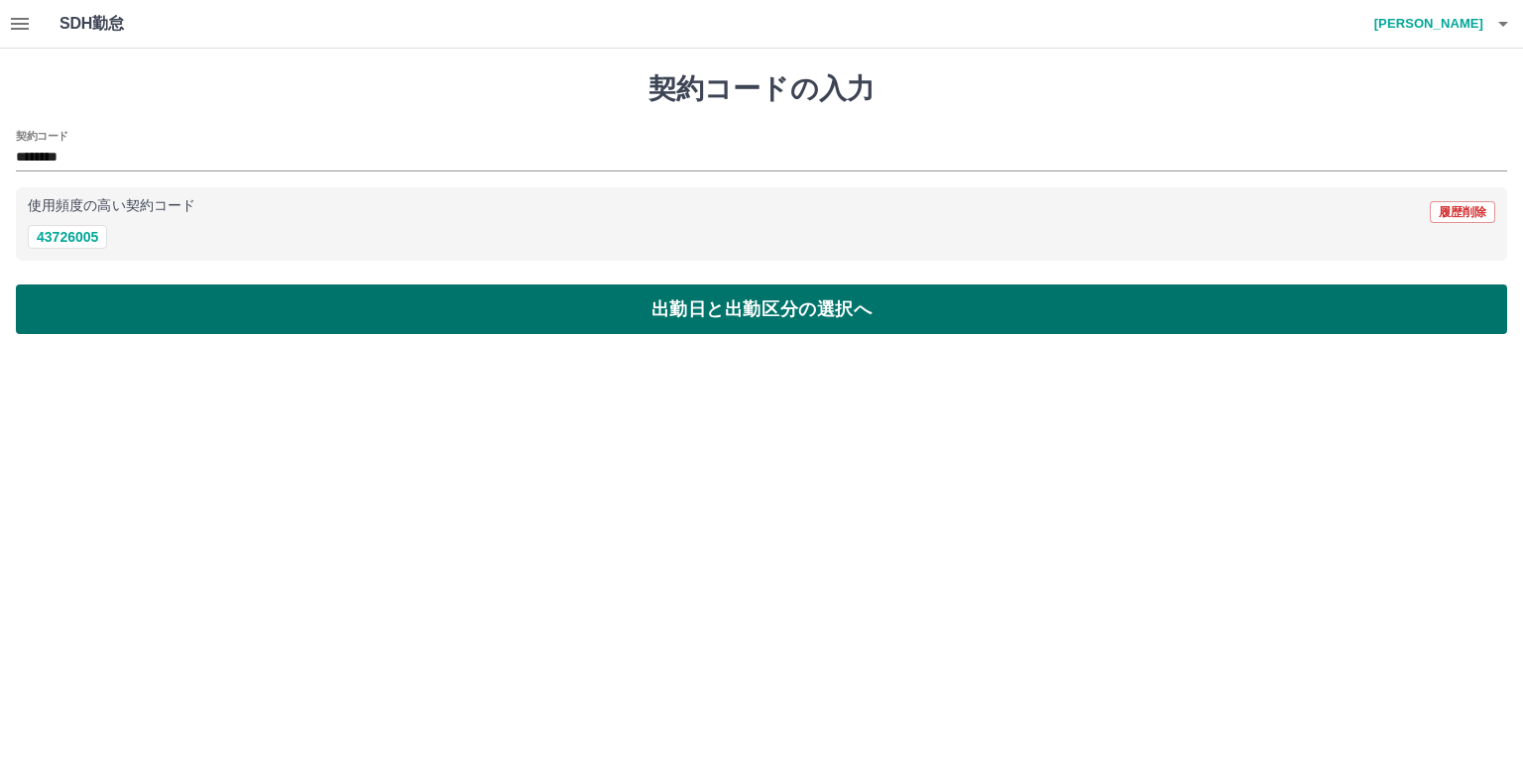 click on "出勤日と出勤区分の選択へ" at bounding box center (762, 309) 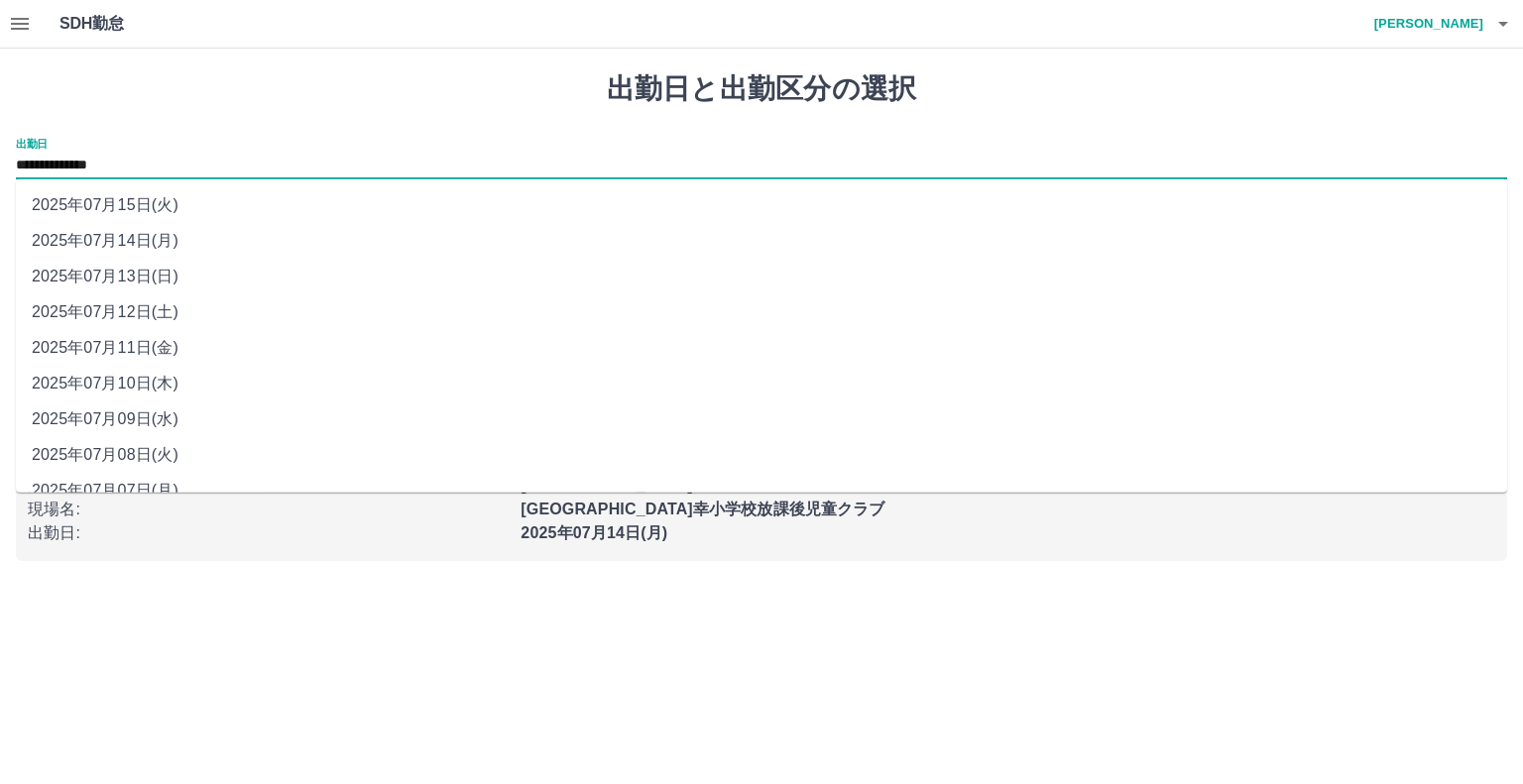click on "**********" at bounding box center (762, 166) 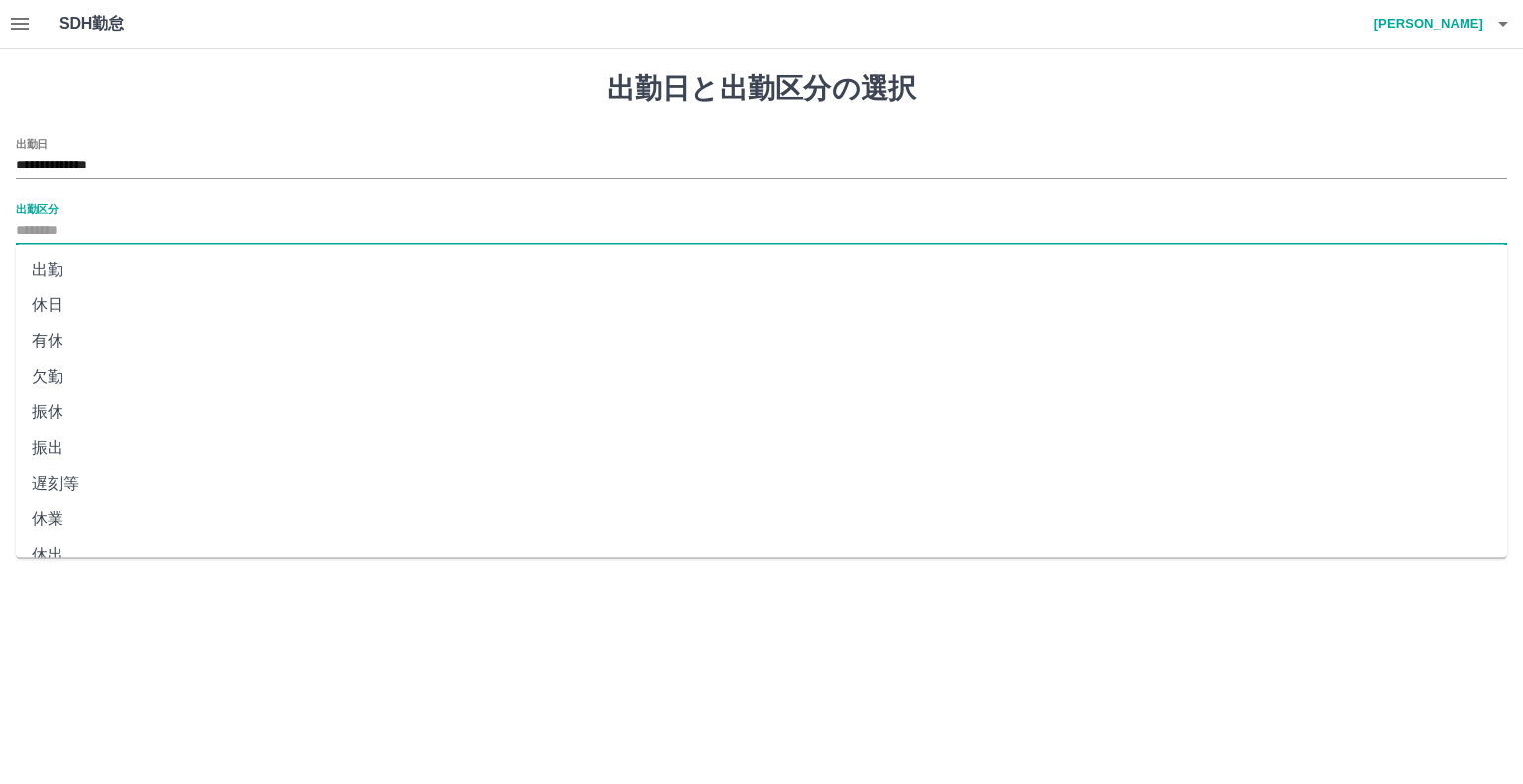 click on "出勤区分" at bounding box center [762, 231] 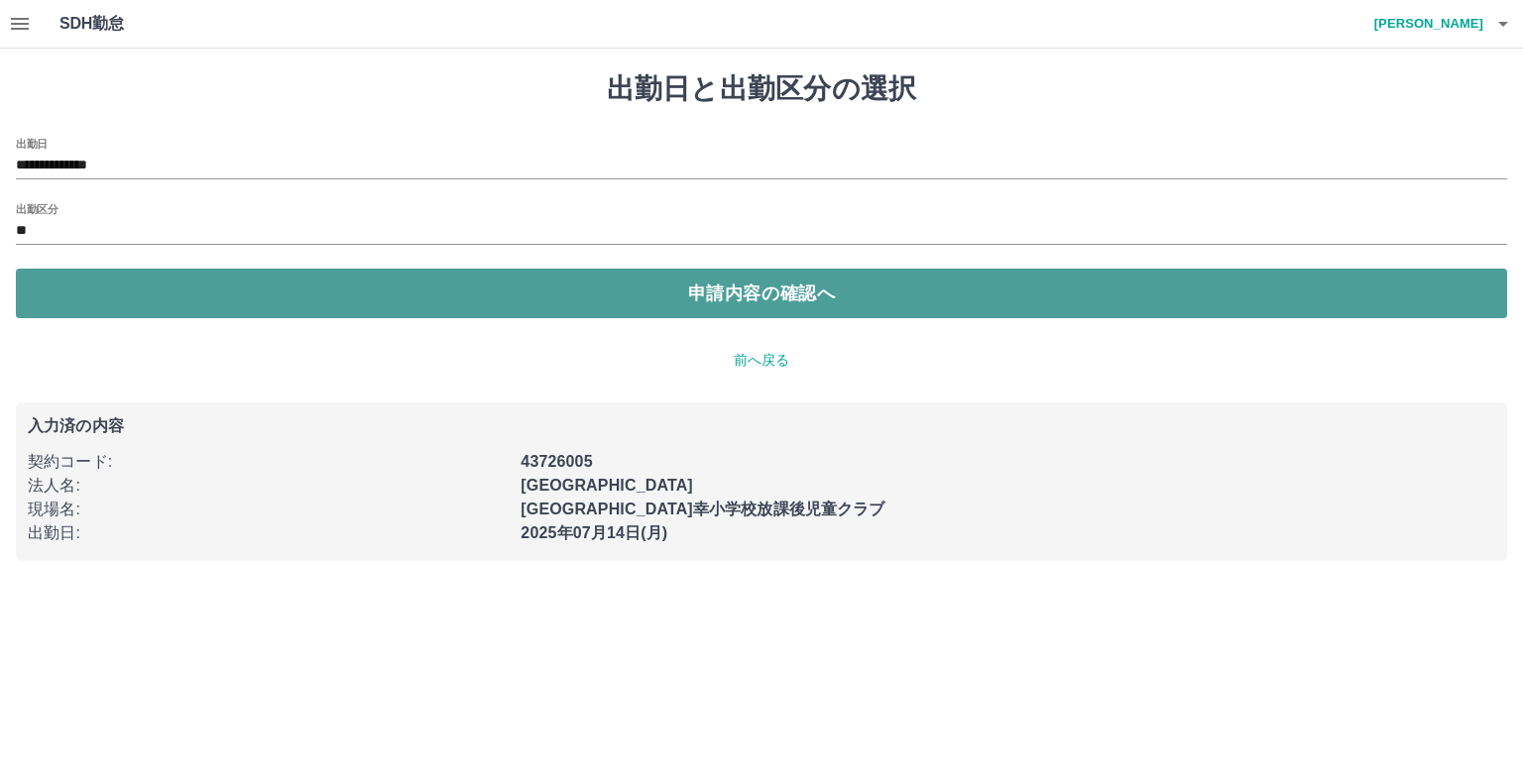 click on "申請内容の確認へ" at bounding box center (762, 293) 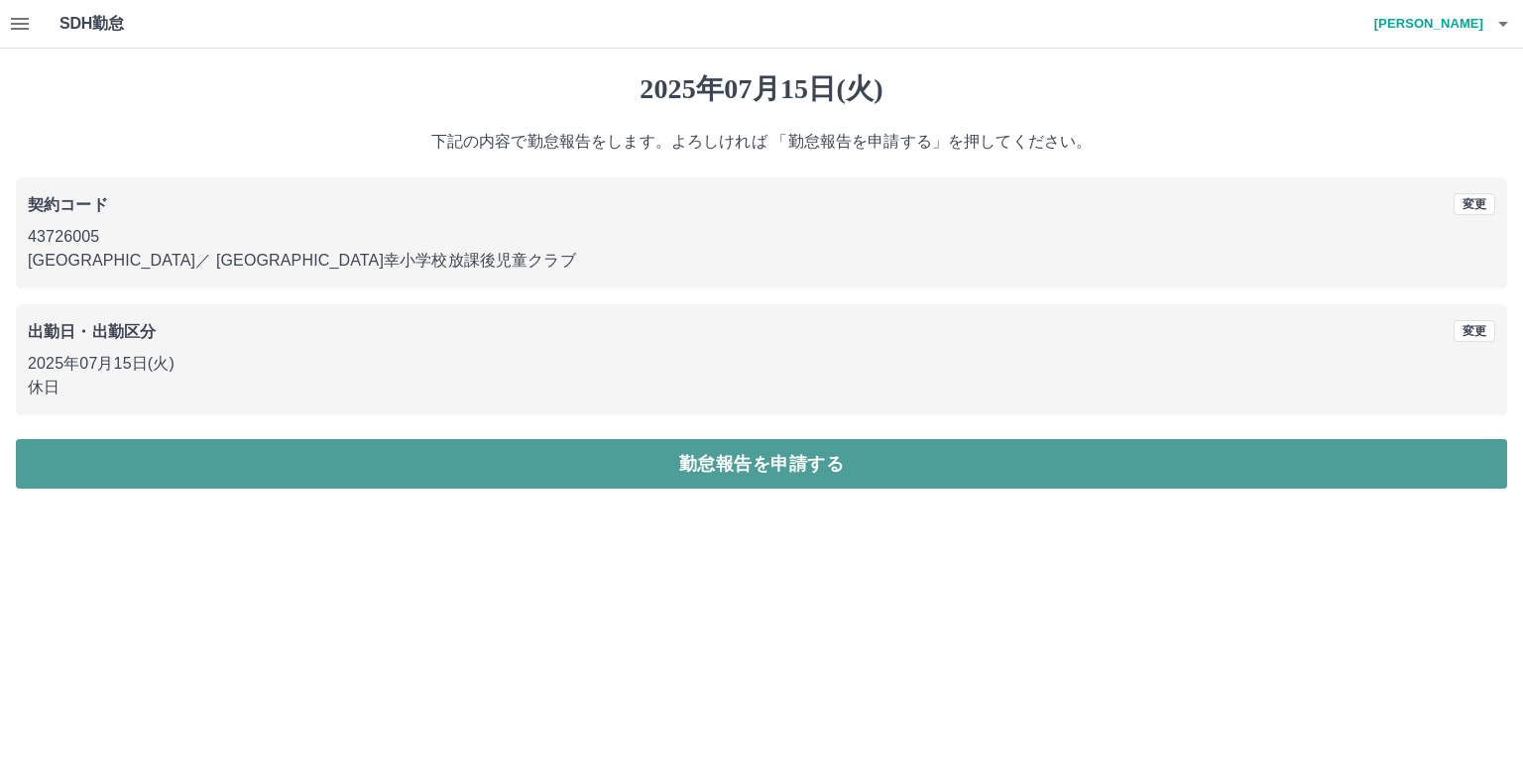 click on "勤怠報告を申請する" at bounding box center (762, 464) 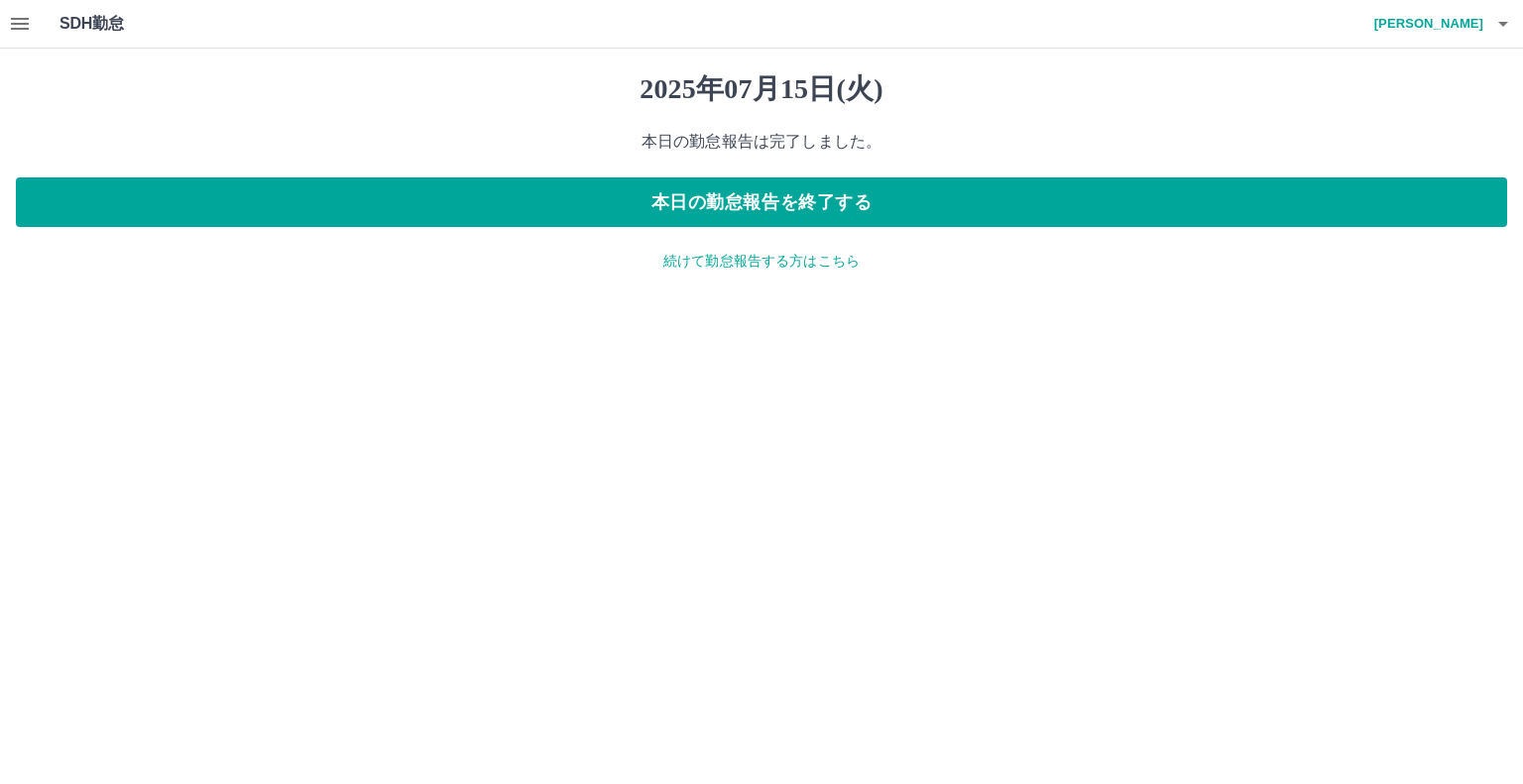 click 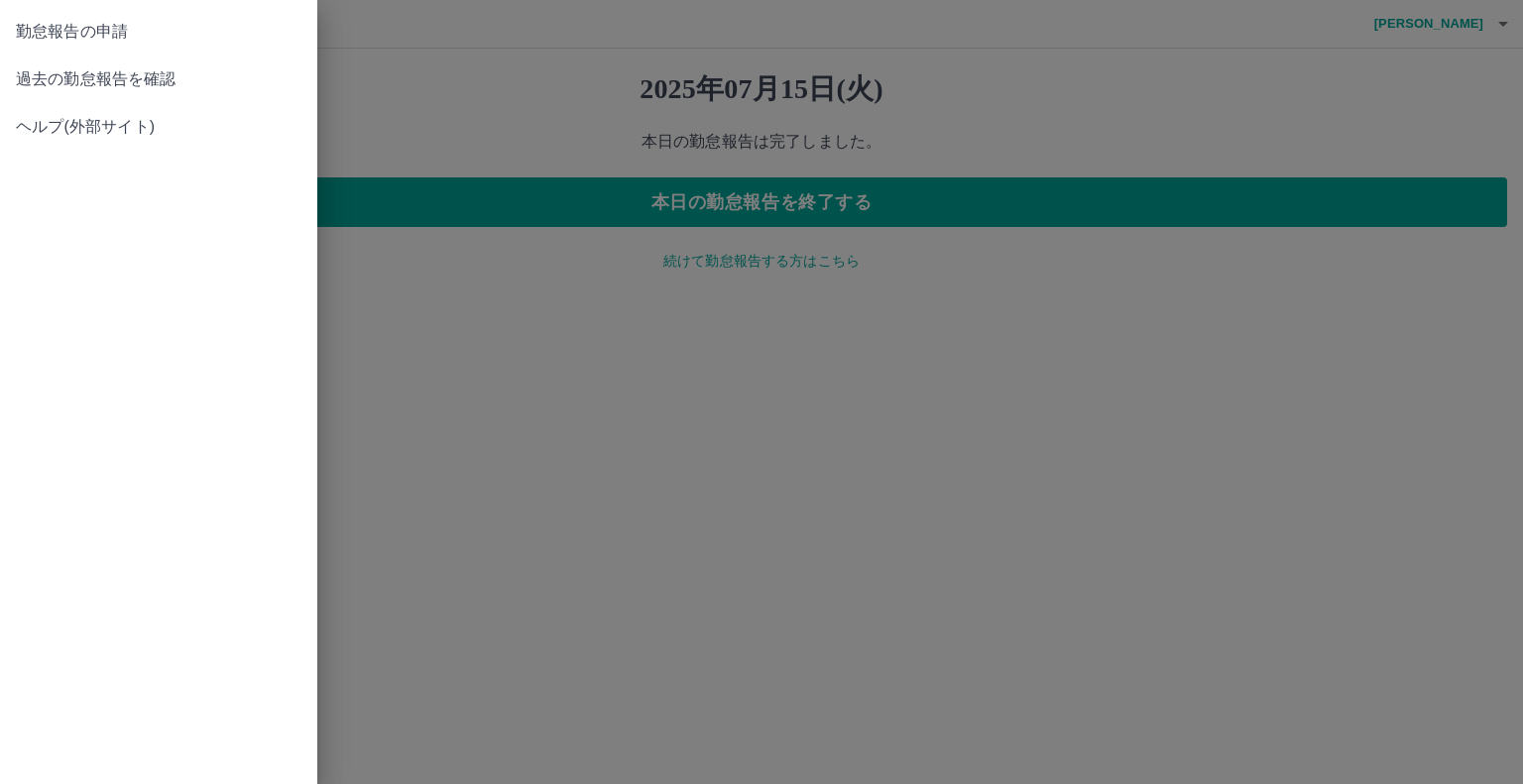 click on "過去の勤怠報告を確認" at bounding box center (159, 79) 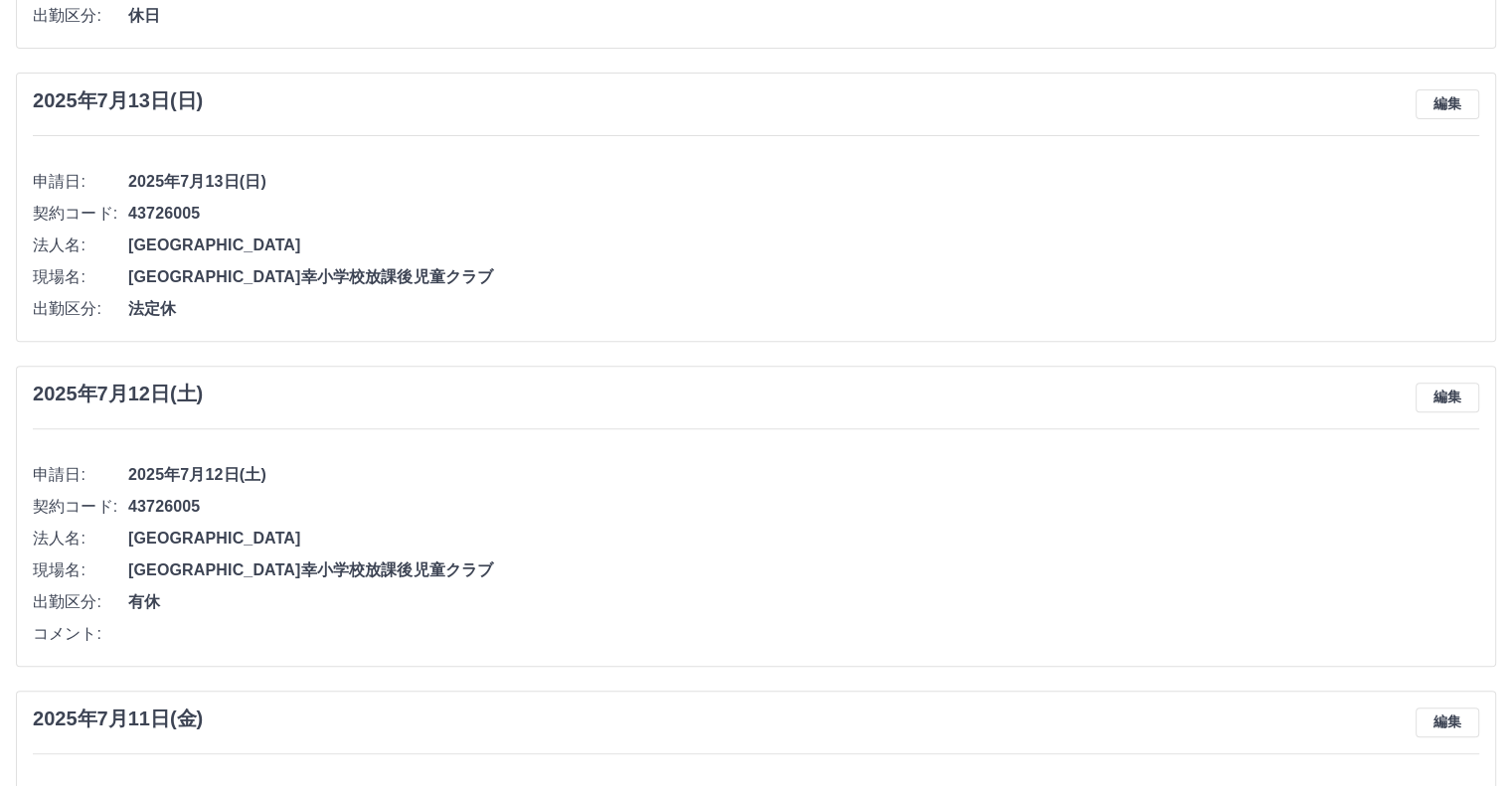 scroll, scrollTop: 670, scrollLeft: 0, axis: vertical 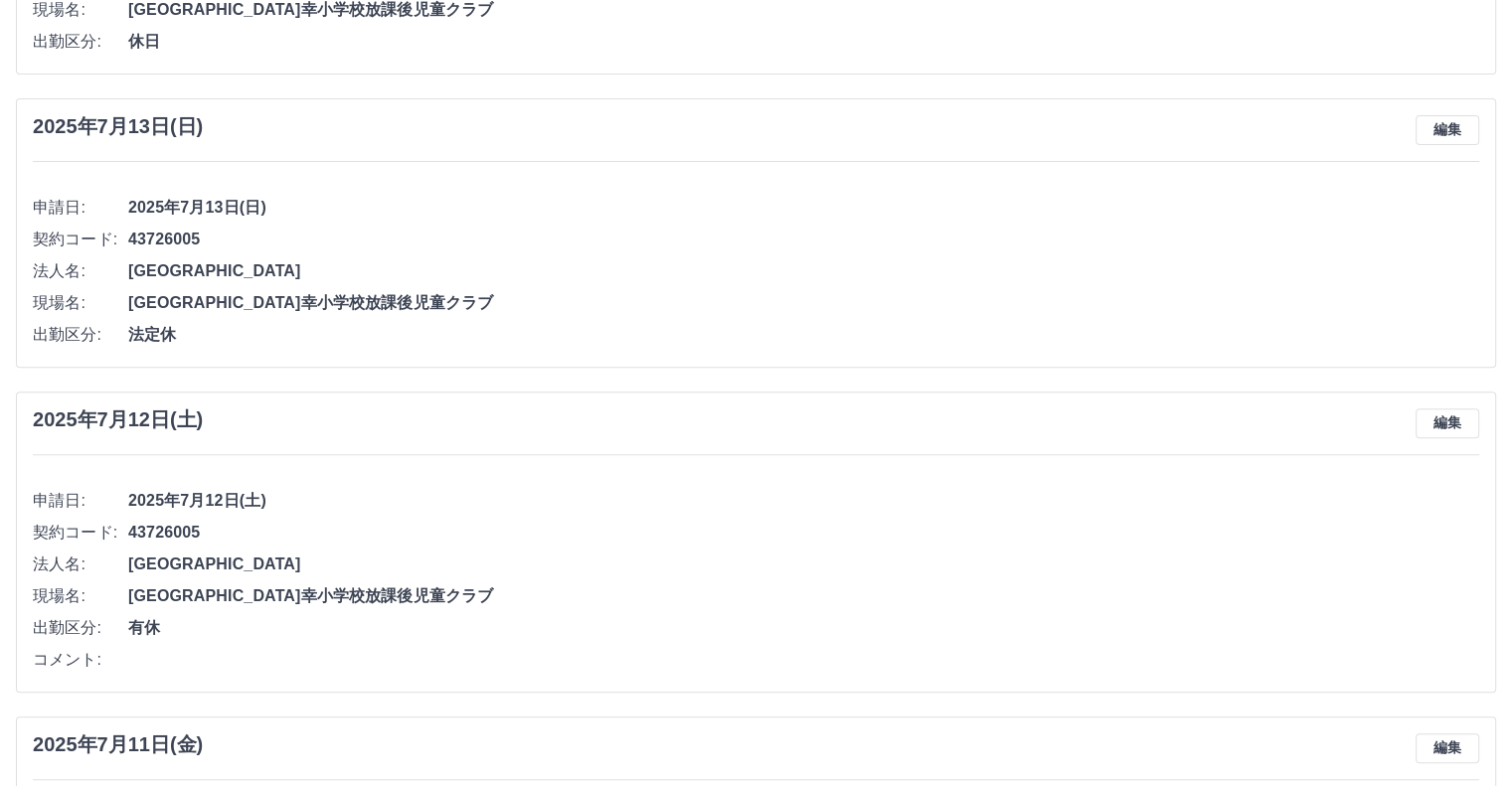click on "43726005" at bounding box center (803, 239) 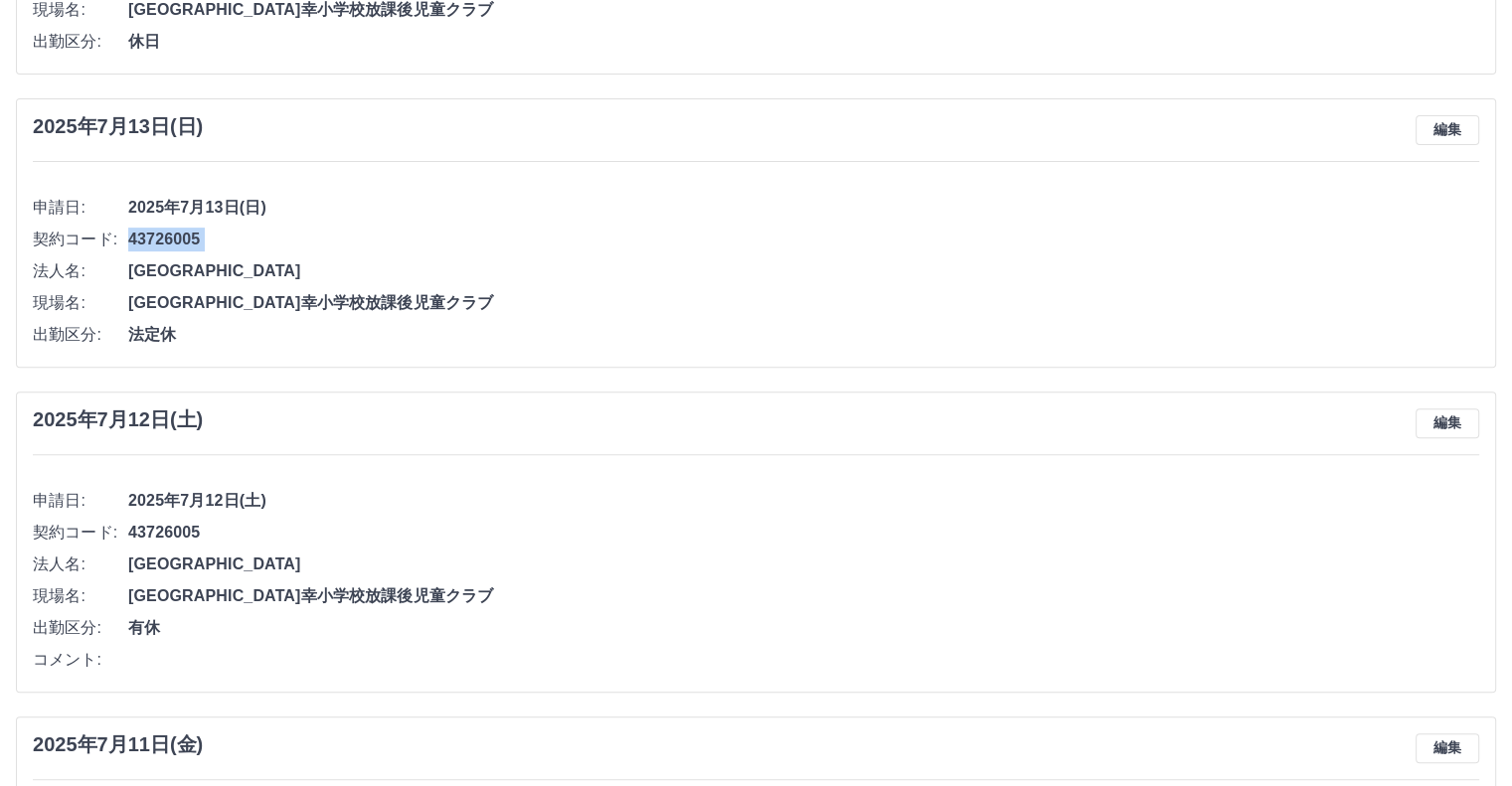 click on "43726005" at bounding box center (803, 239) 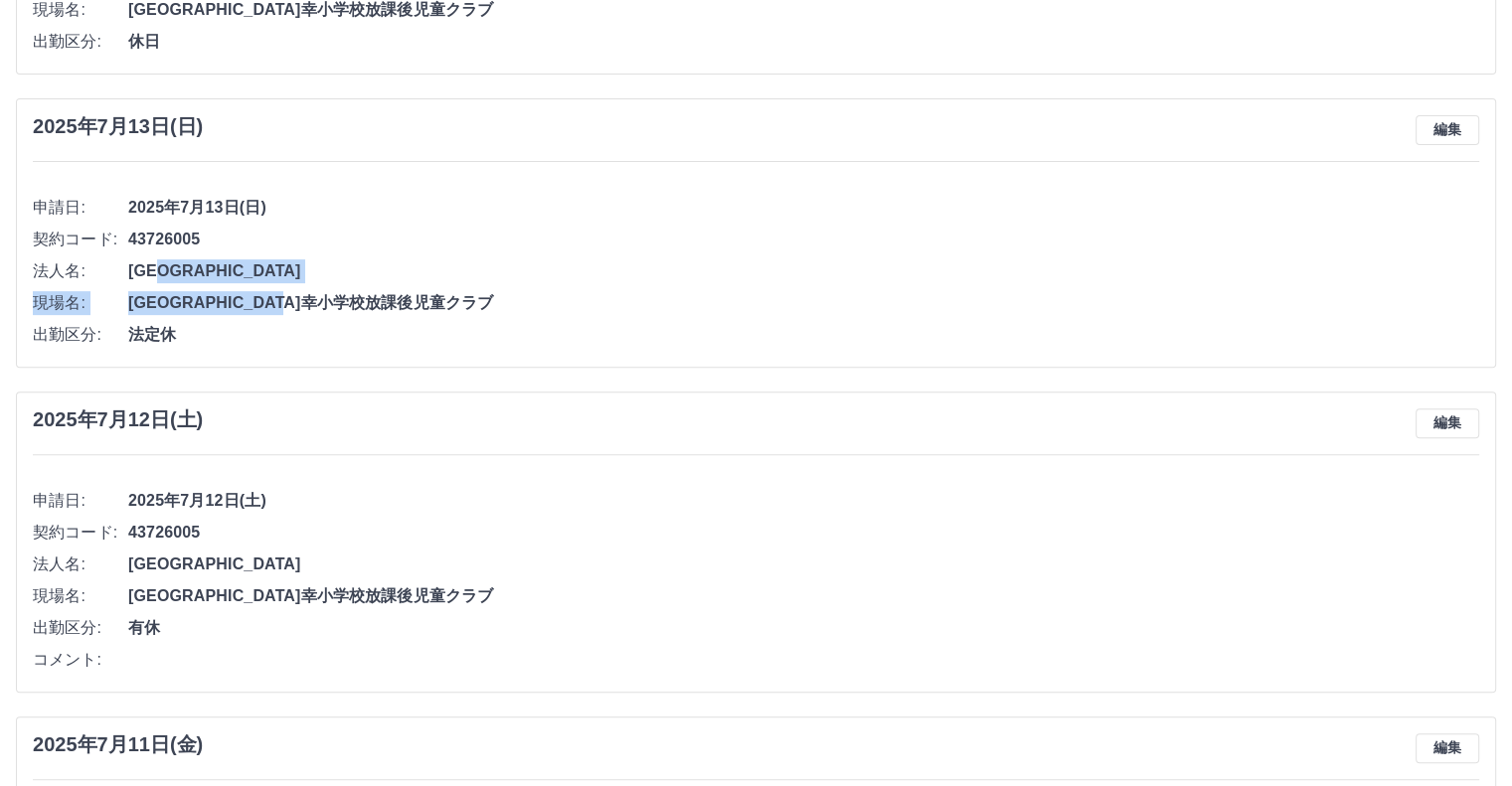 drag, startPoint x: 431, startPoint y: 289, endPoint x: 473, endPoint y: 276, distance: 43.965896 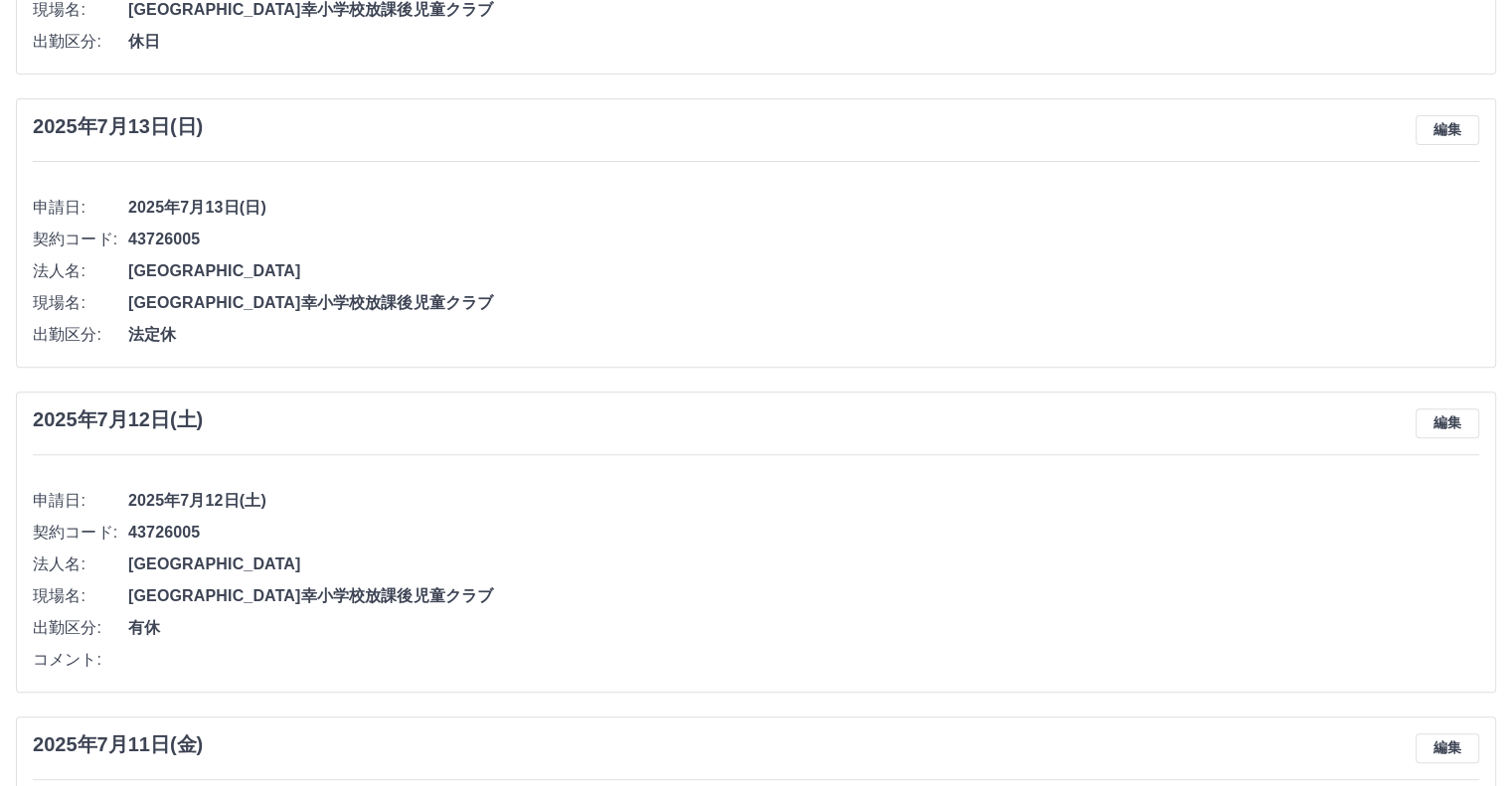 click on "2025年7月13日(日) 編集 申請日: 2025年7月13日(日) 契約コード: 43726005 法人名: 小樽市 現場名: 小樽市幸小学校放課後児童クラブ 出勤区分: 法定休" at bounding box center (756, 233) 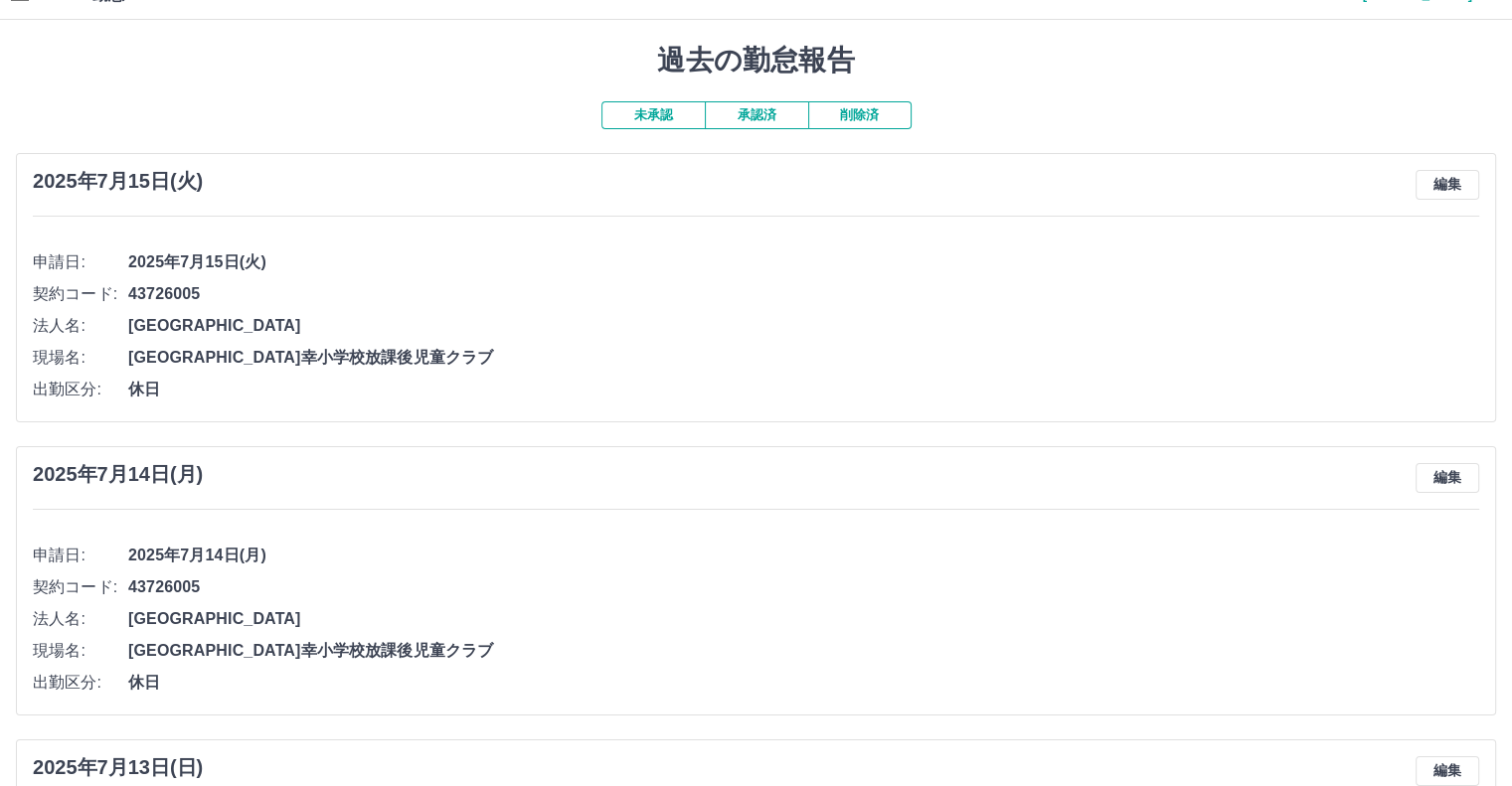 scroll, scrollTop: 0, scrollLeft: 0, axis: both 